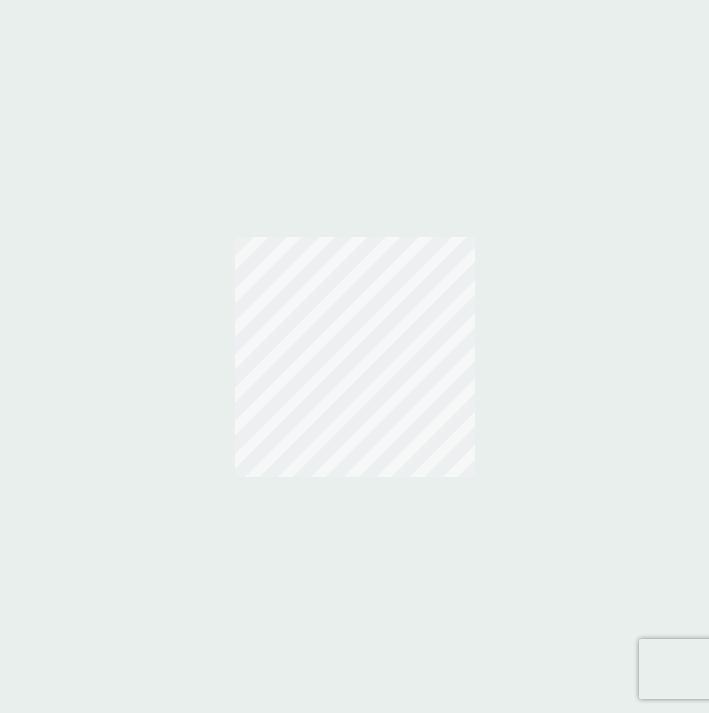 scroll, scrollTop: 0, scrollLeft: 0, axis: both 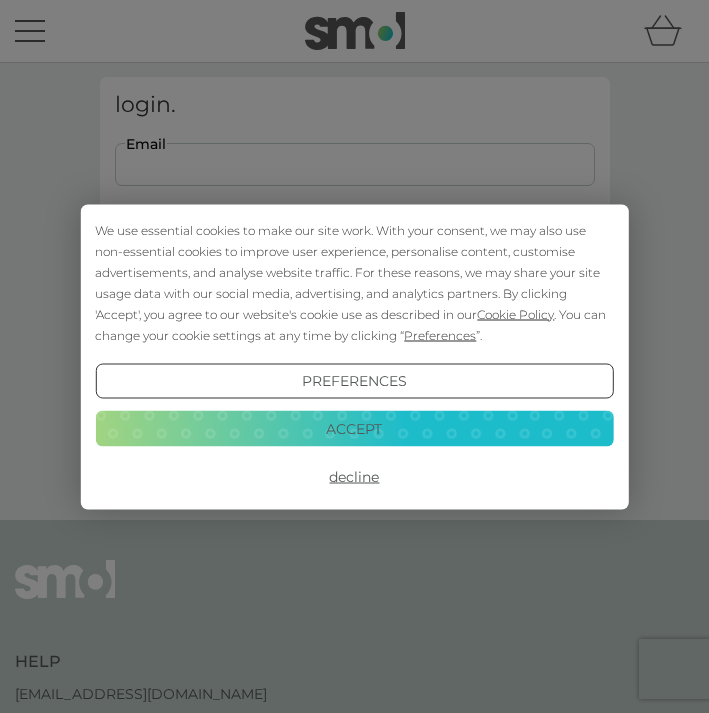 type on "vicky_kiddell@yahoo.co.uk" 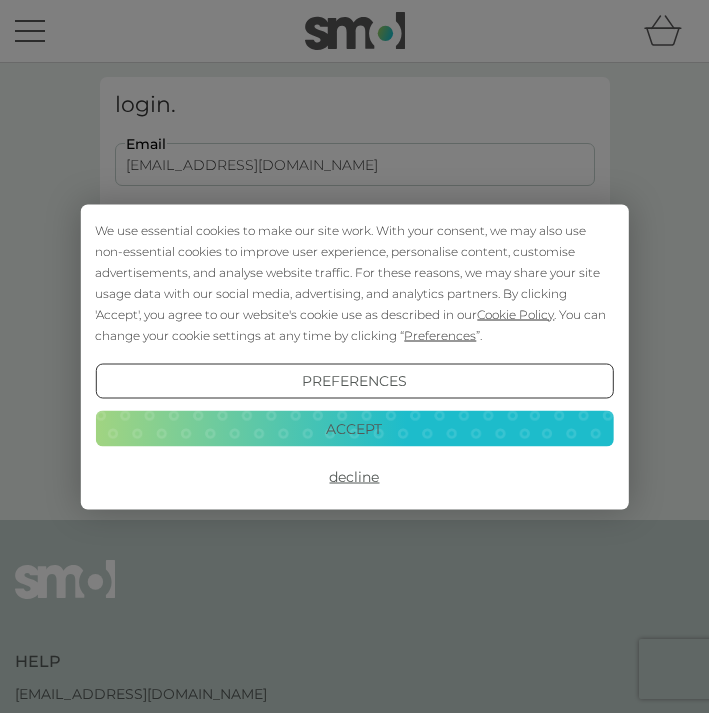click on "Login" at bounding box center (355, 298) 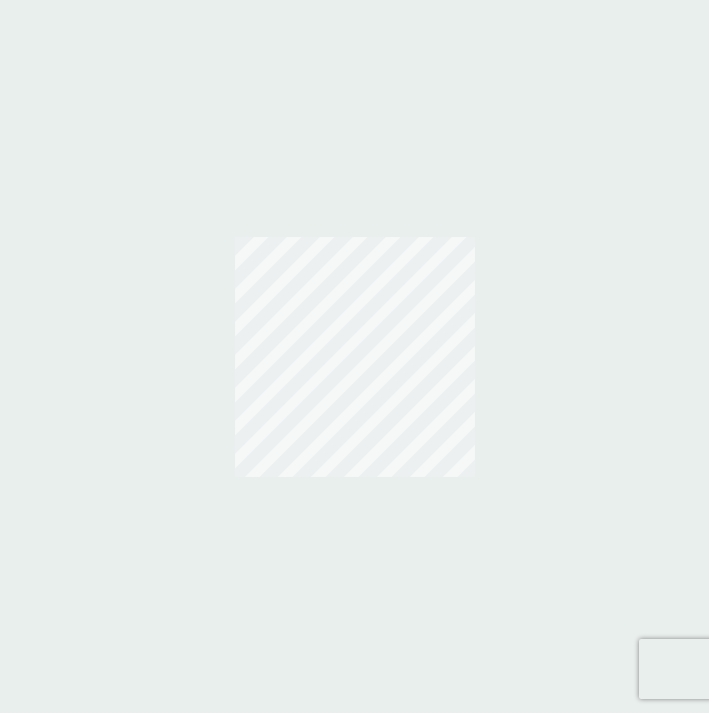 scroll, scrollTop: 0, scrollLeft: 0, axis: both 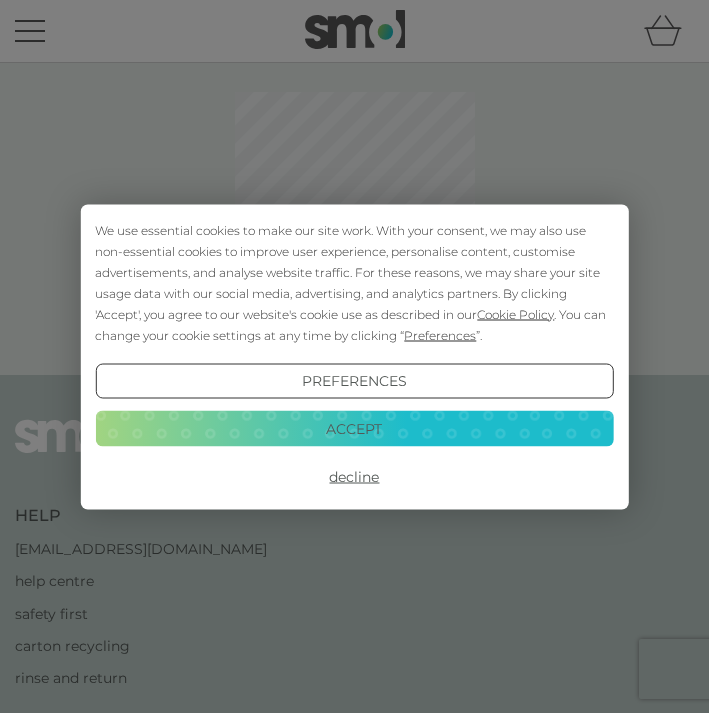click on "Accept" at bounding box center [354, 429] 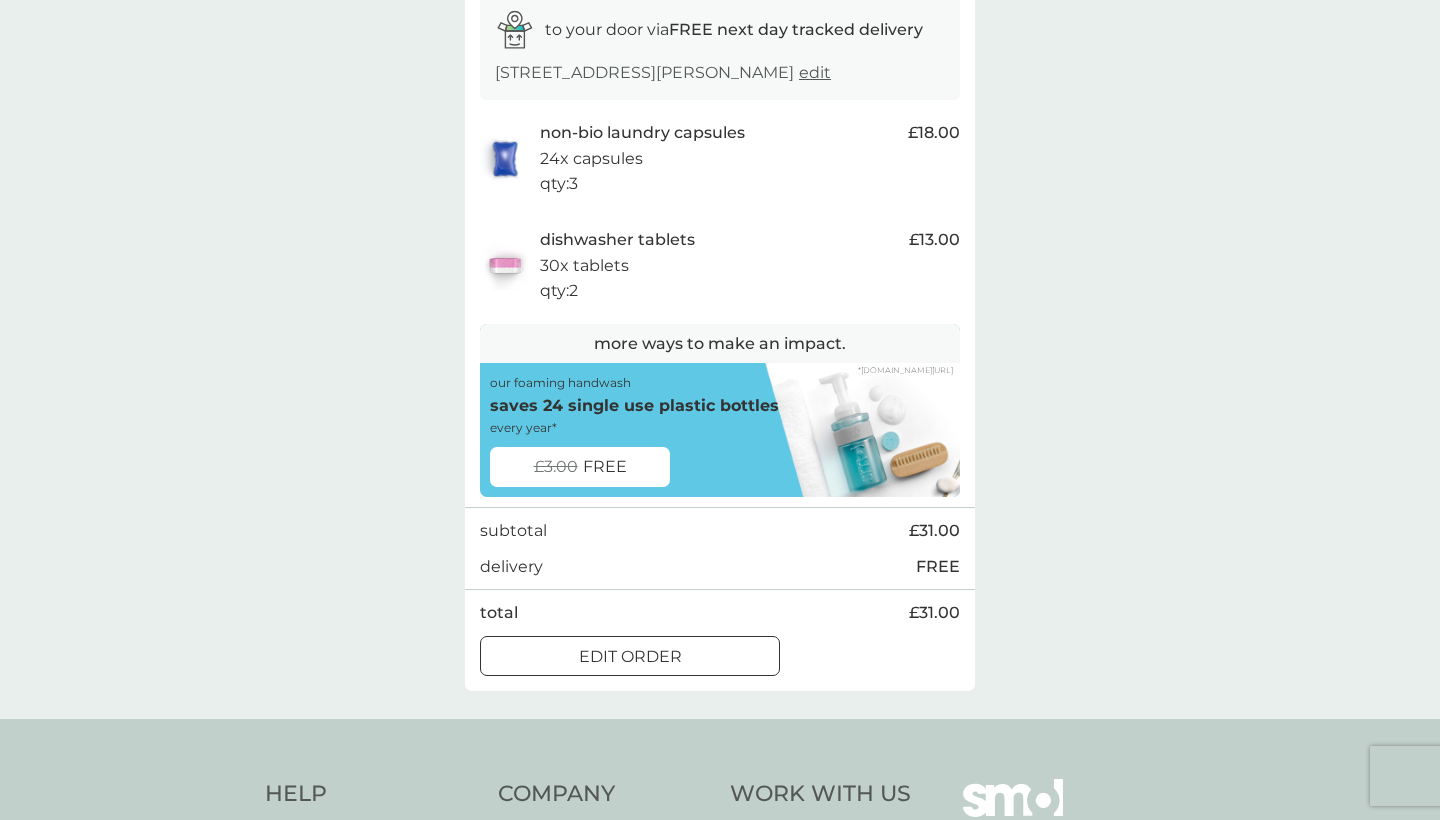 scroll, scrollTop: 378, scrollLeft: 0, axis: vertical 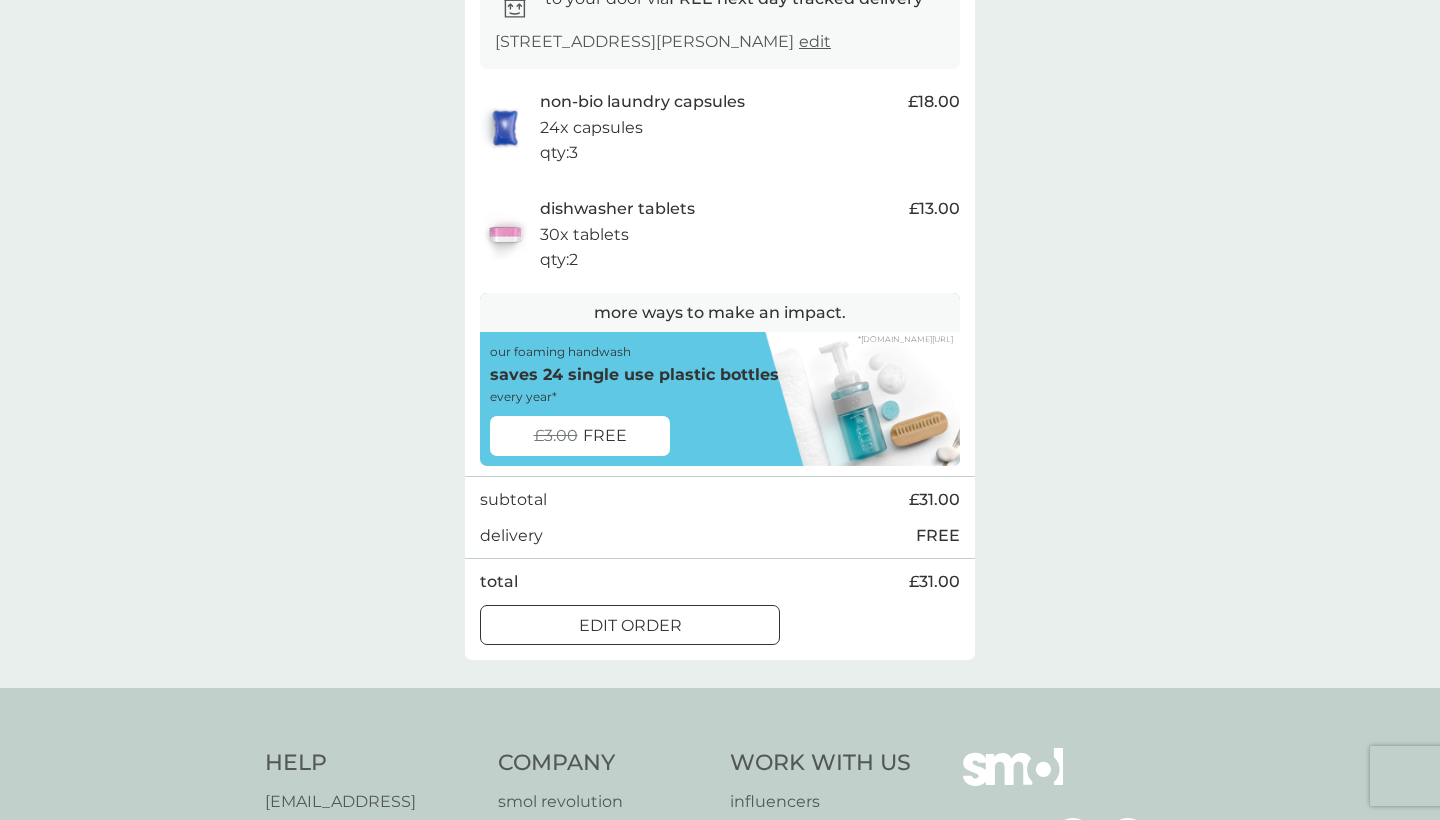 click on "edit order" at bounding box center (630, 626) 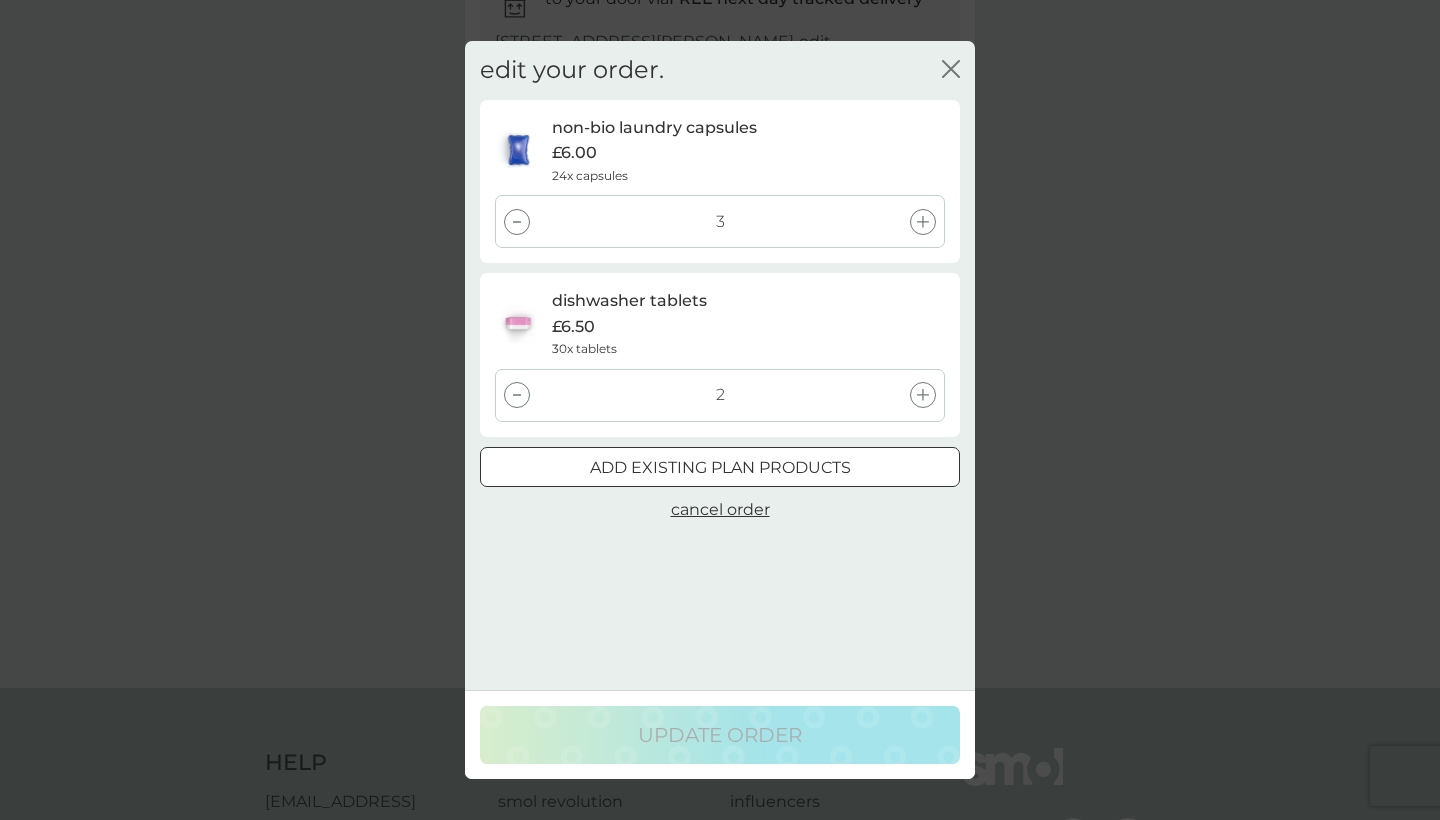 click on "add existing plan products" at bounding box center (720, 468) 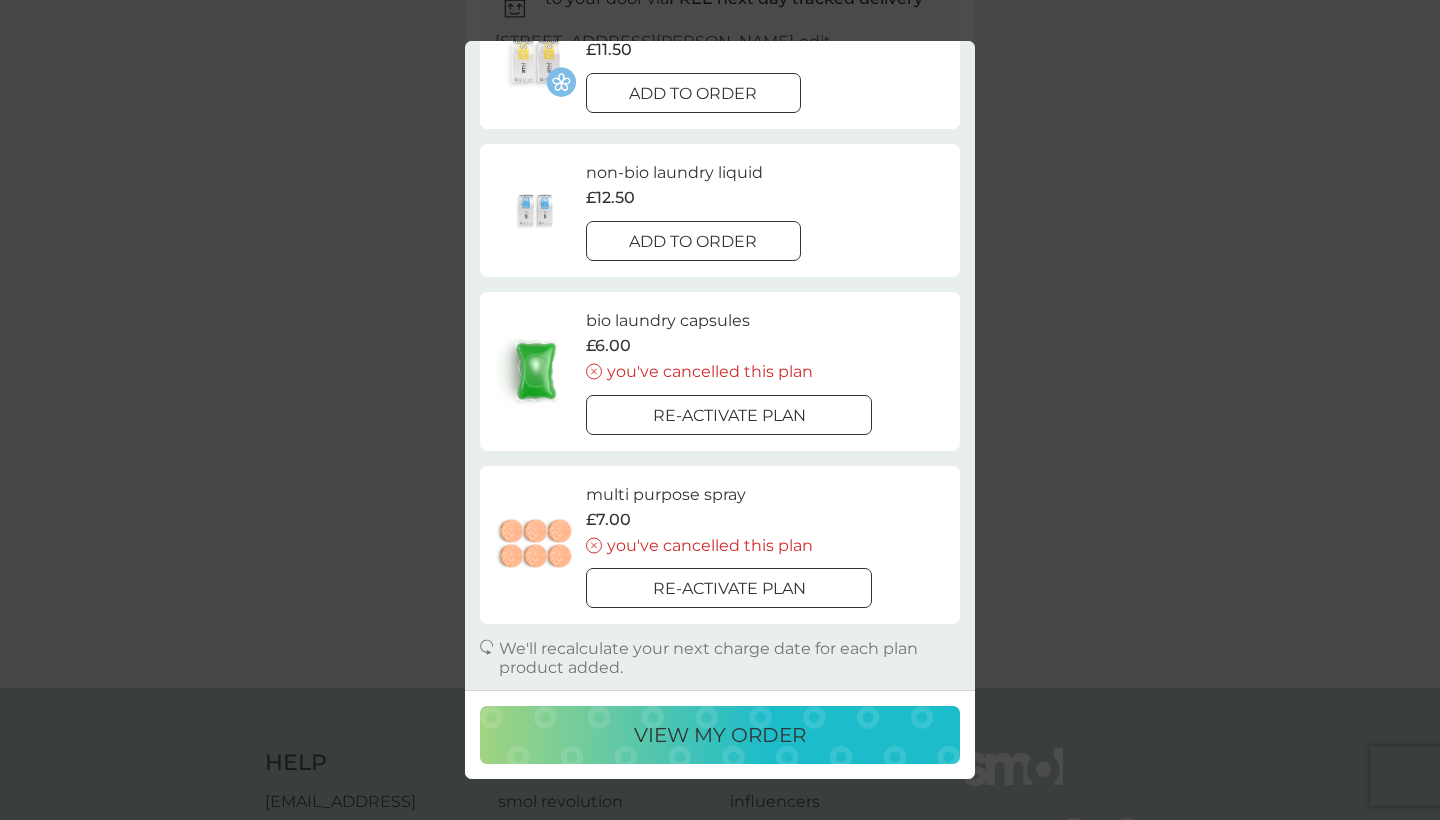 scroll, scrollTop: 145, scrollLeft: 0, axis: vertical 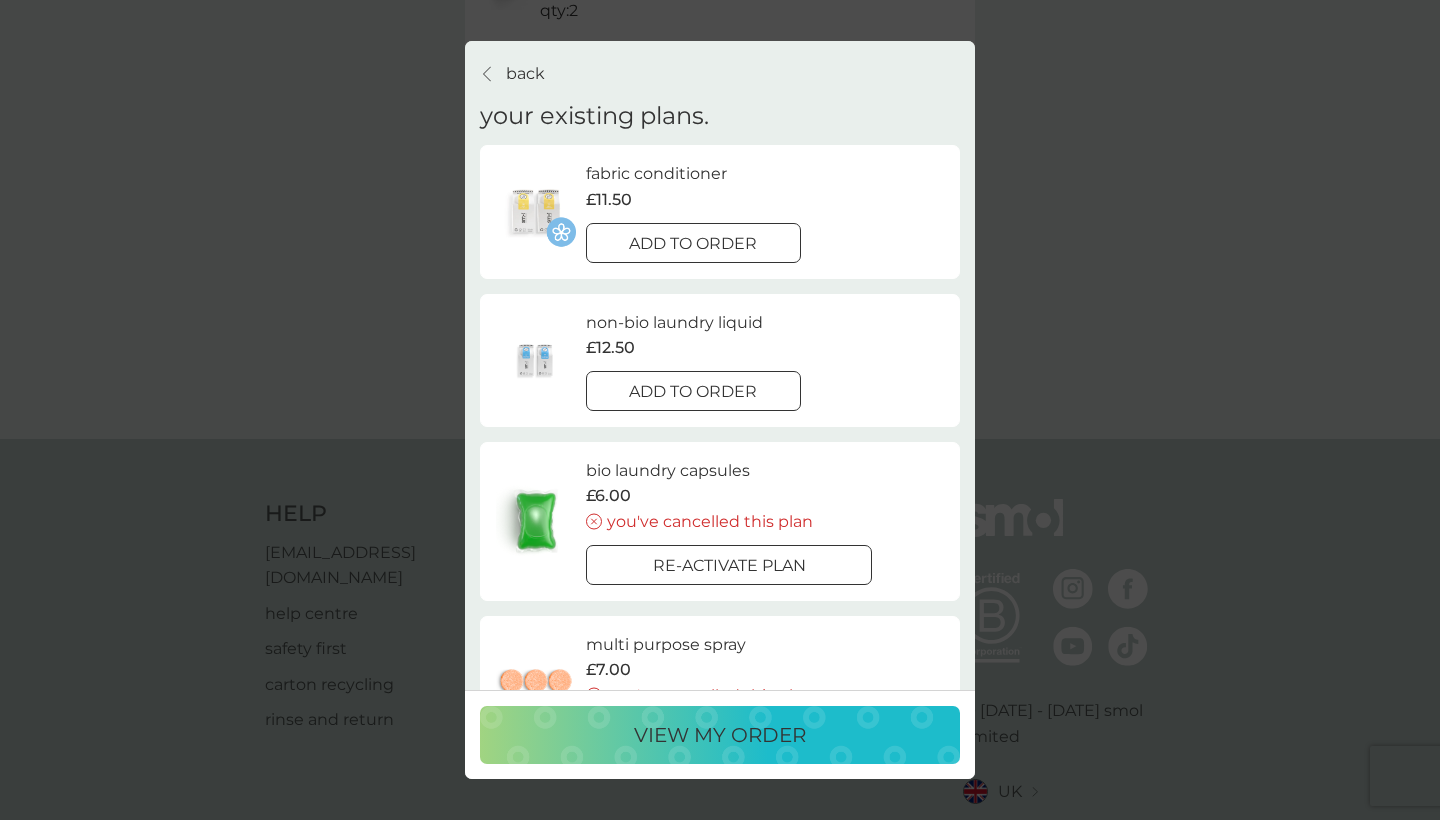 click on "back" at bounding box center [525, 74] 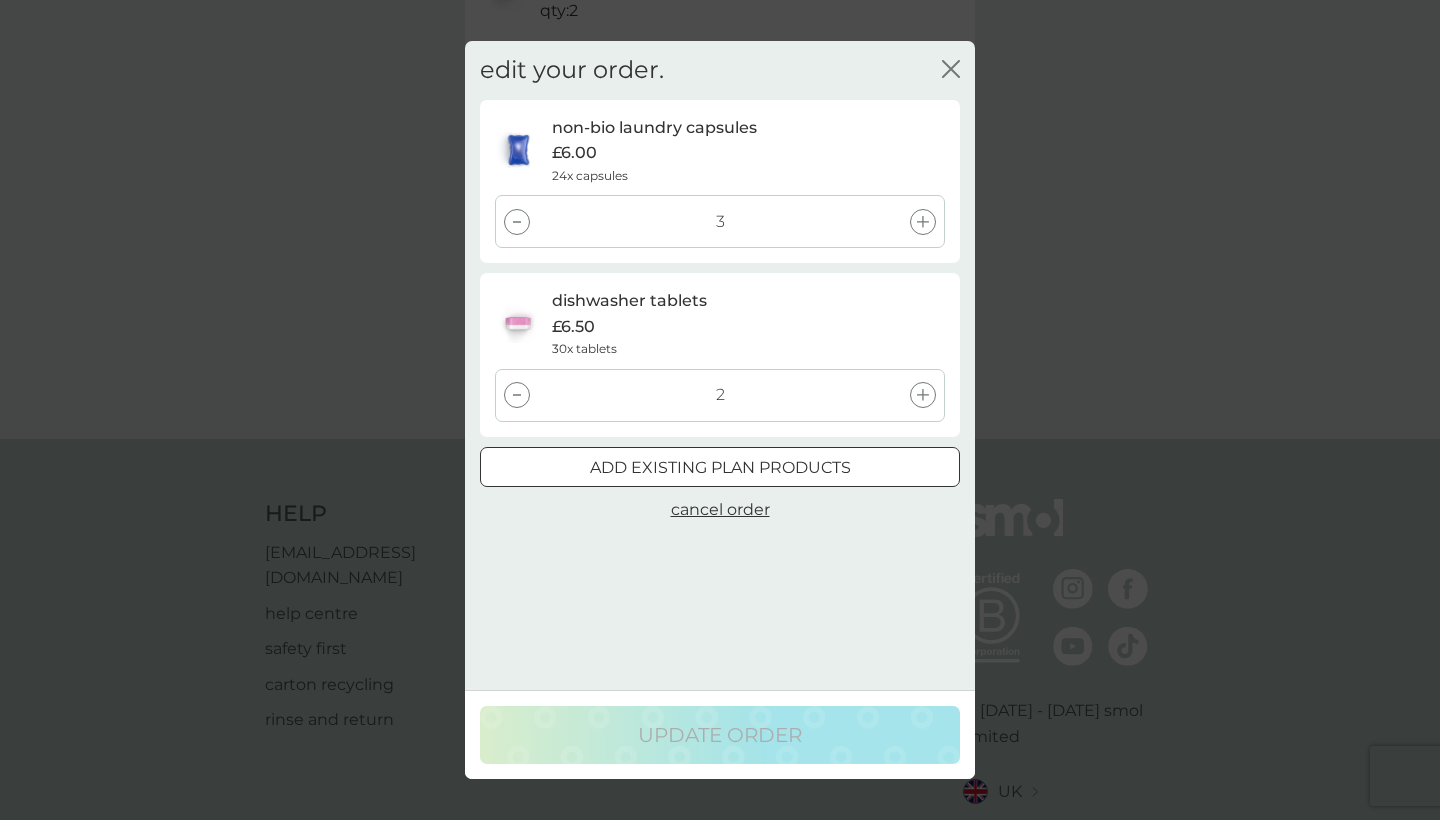 click on "edit your order. close non-bio laundry capsules £6.00 24x capsules 3 dishwasher tablets £6.50 30x tablets 2 add existing plan products cancel order" at bounding box center (720, 289) 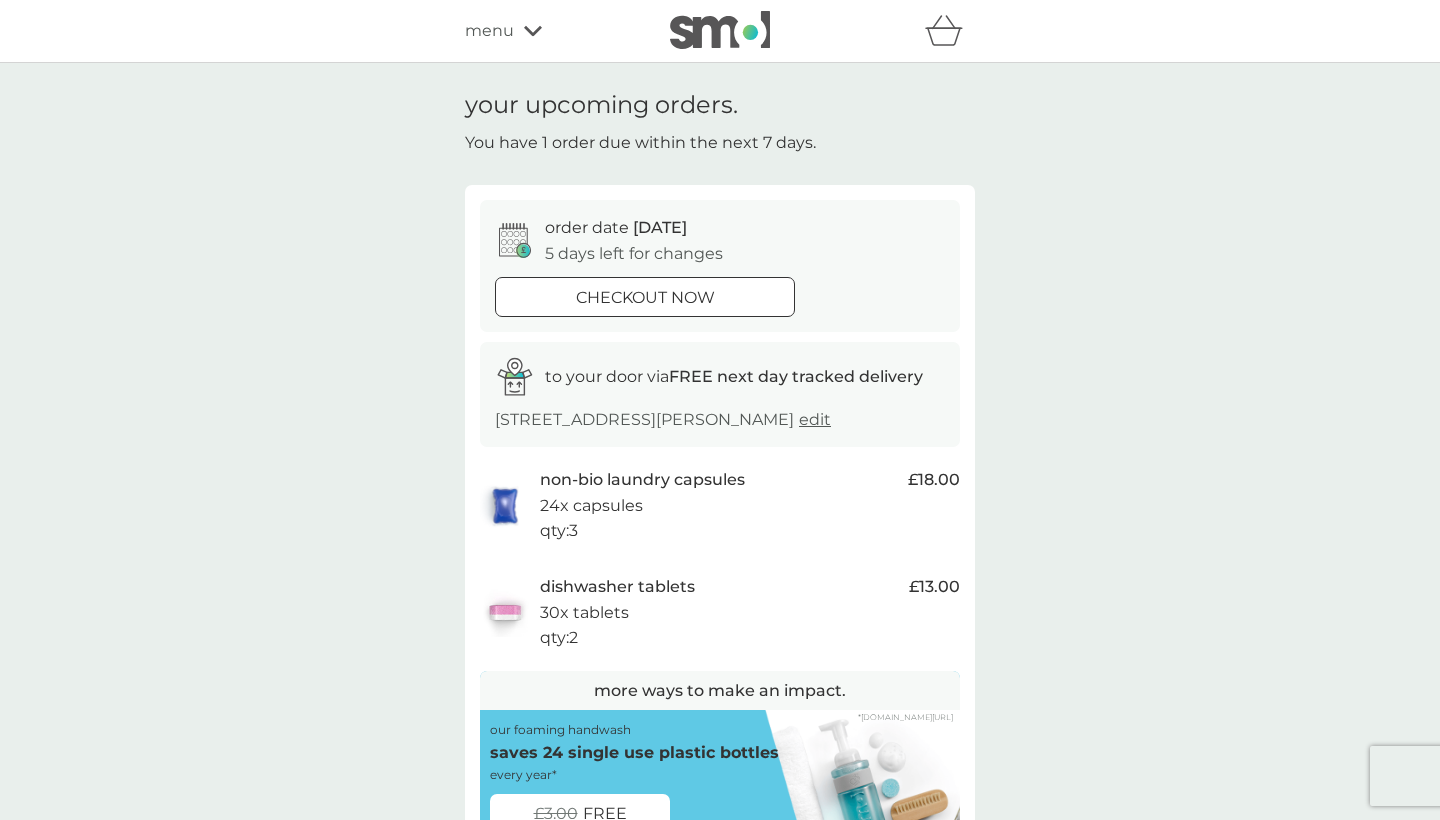 scroll, scrollTop: 0, scrollLeft: 0, axis: both 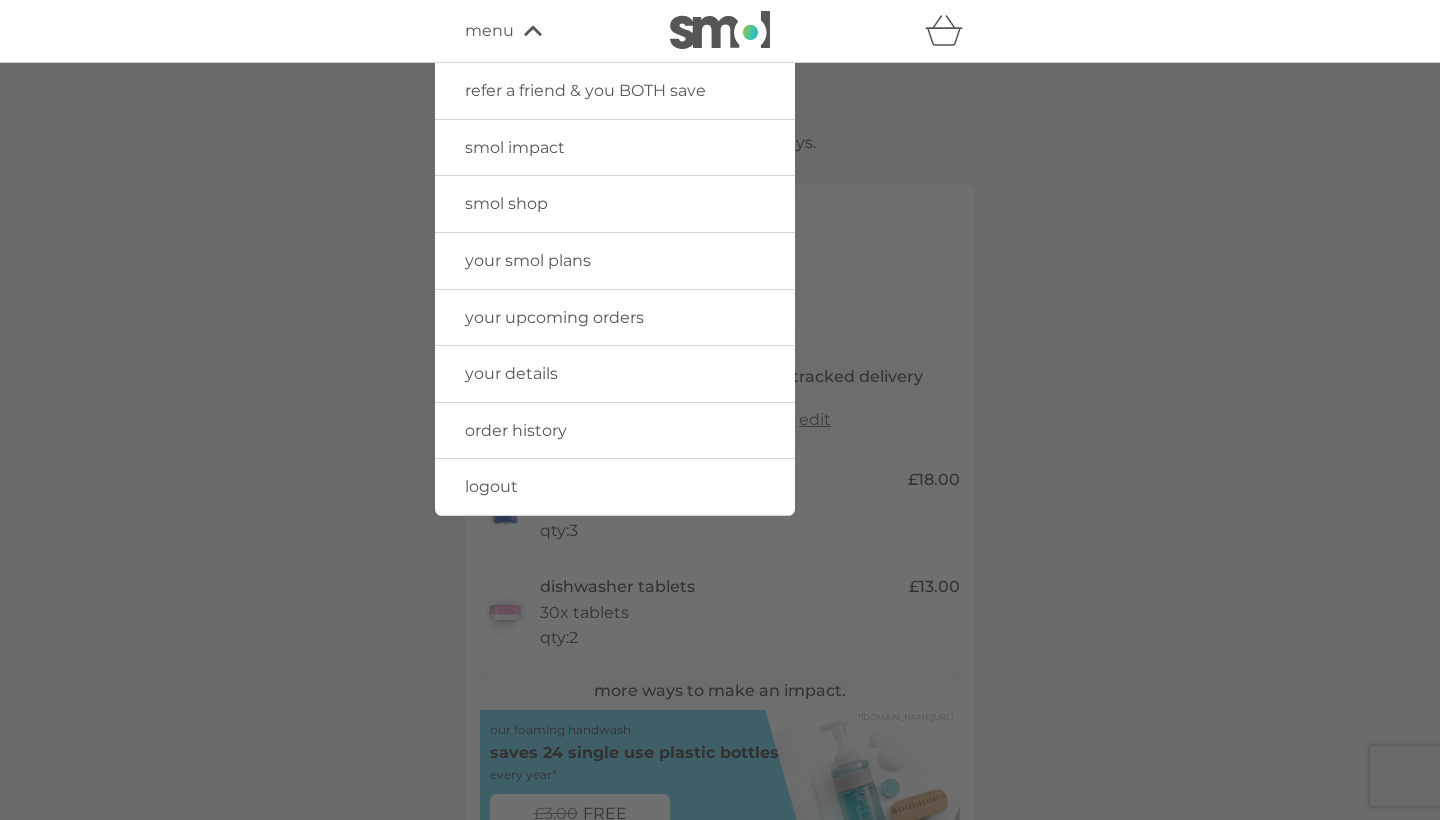 click on "smol shop" at bounding box center [506, 203] 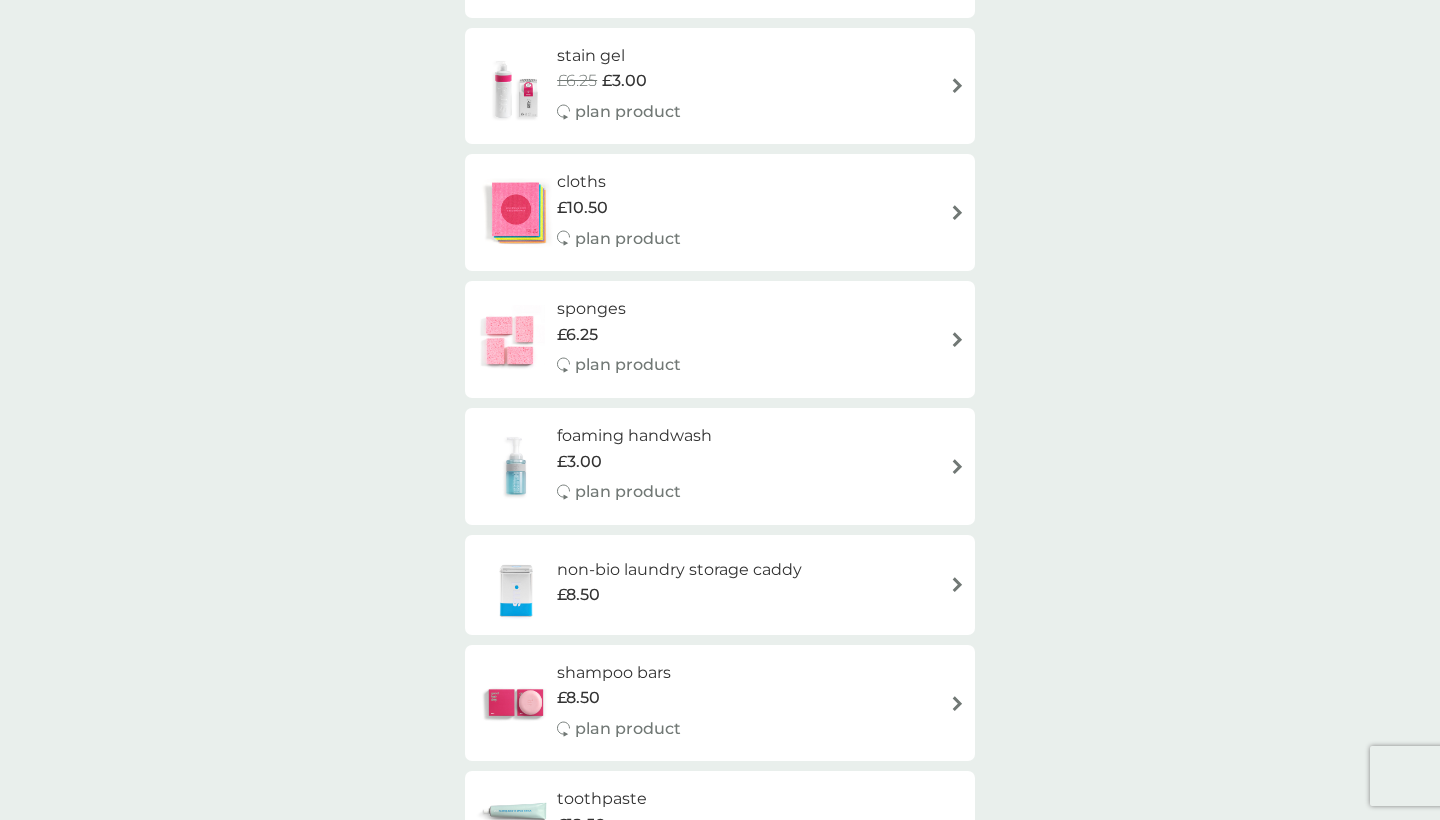 scroll, scrollTop: 1940, scrollLeft: 0, axis: vertical 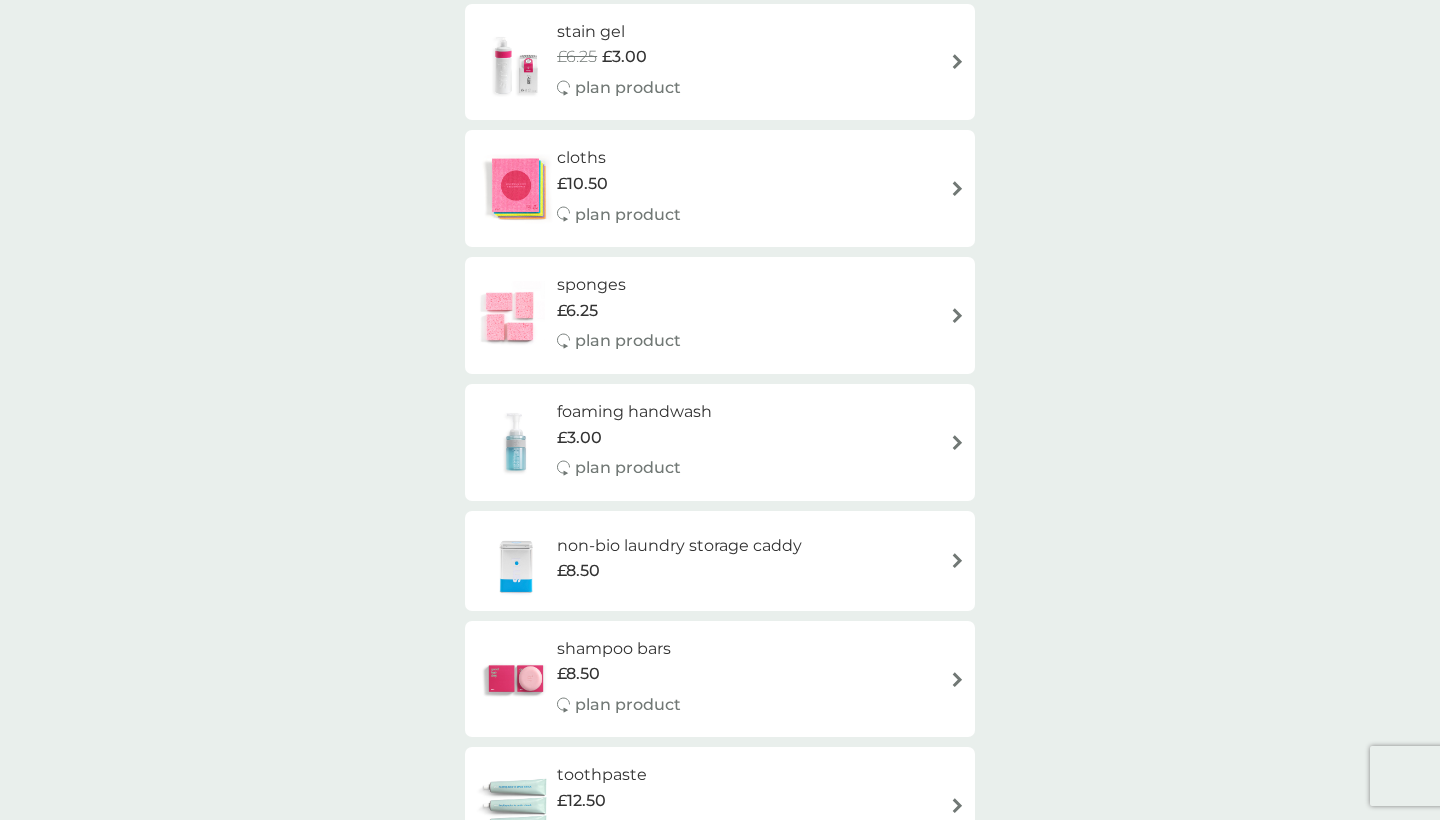 click on "£3.00" at bounding box center [579, 438] 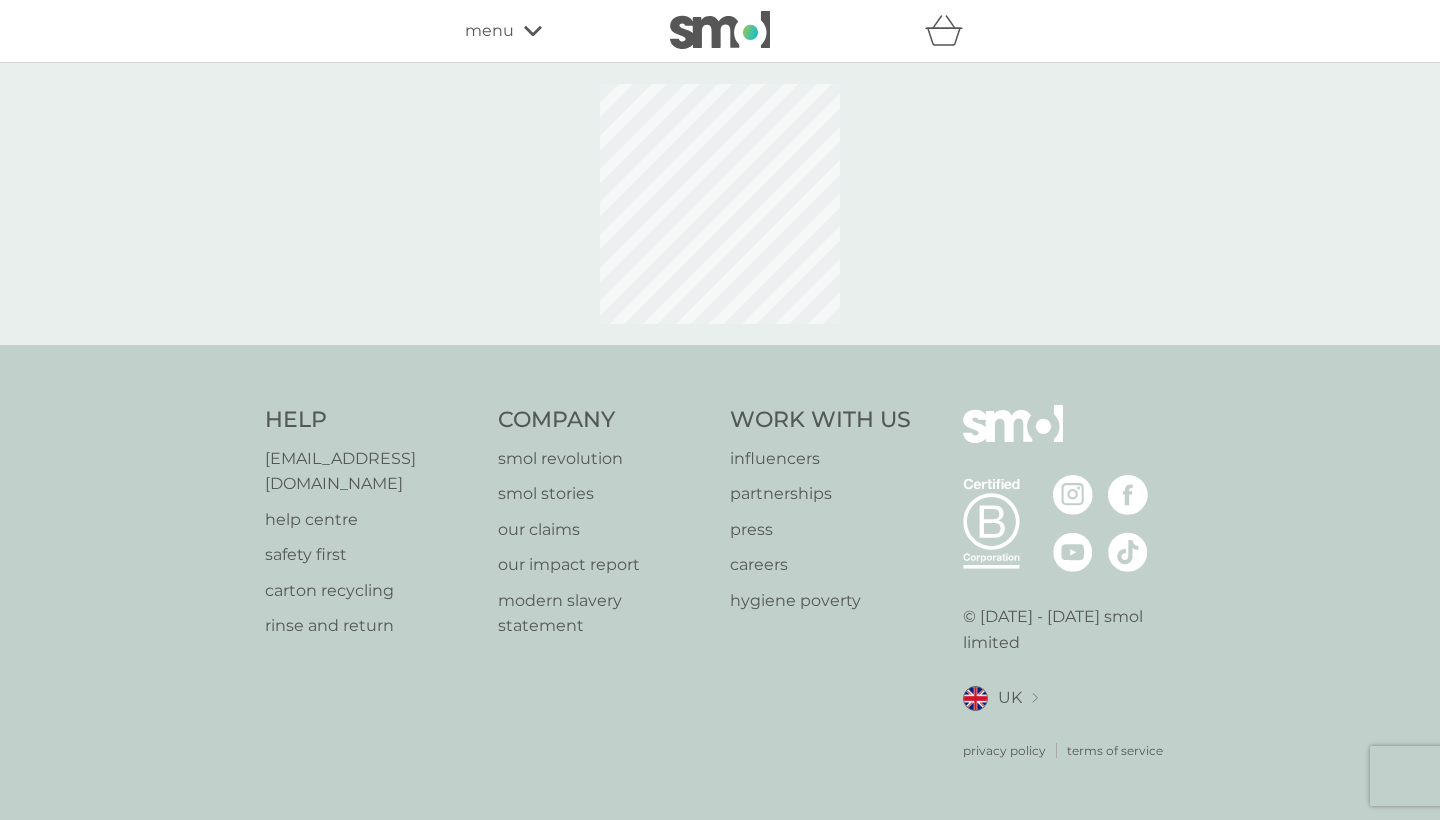 select on "119" 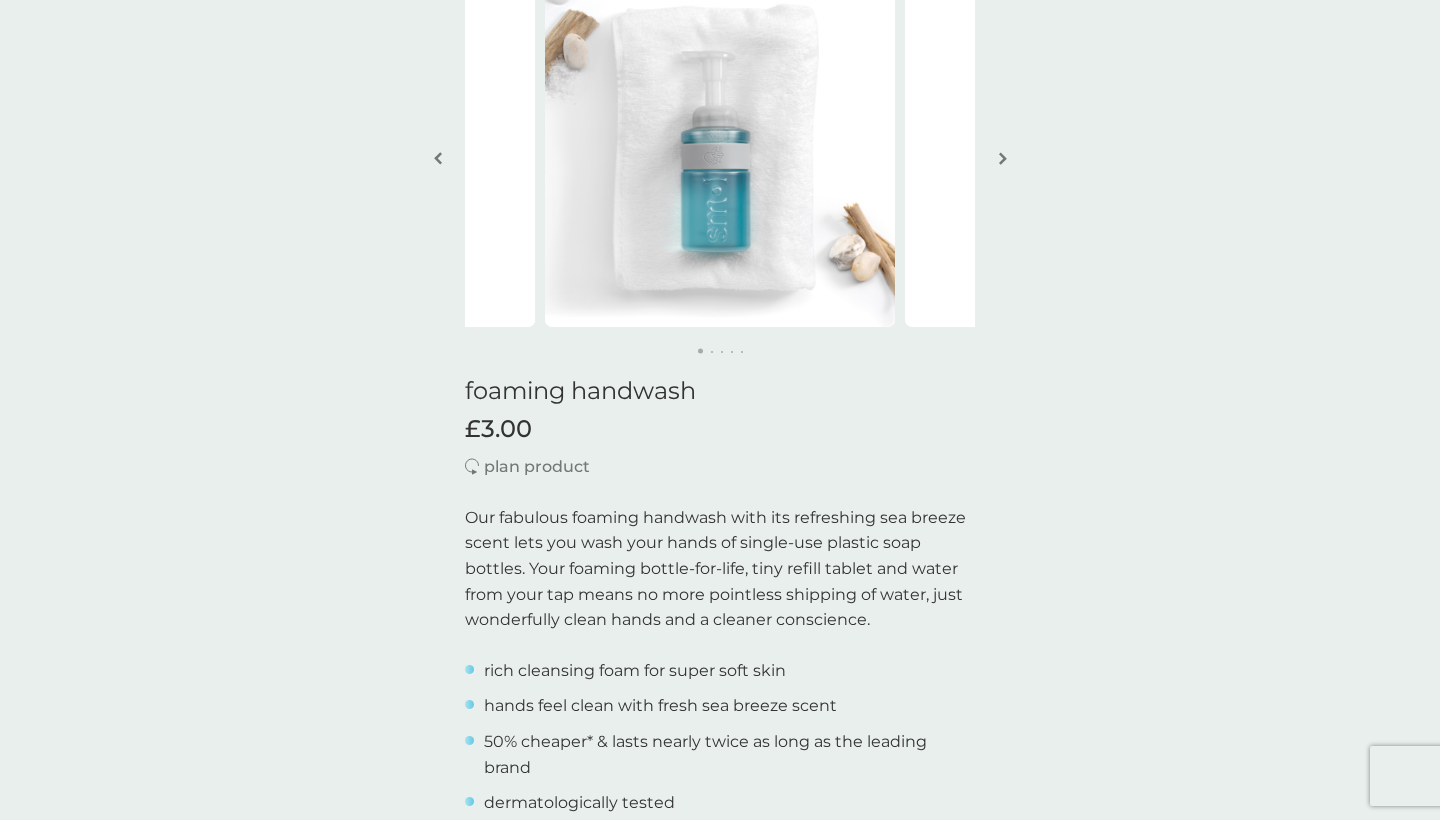 scroll, scrollTop: 137, scrollLeft: 0, axis: vertical 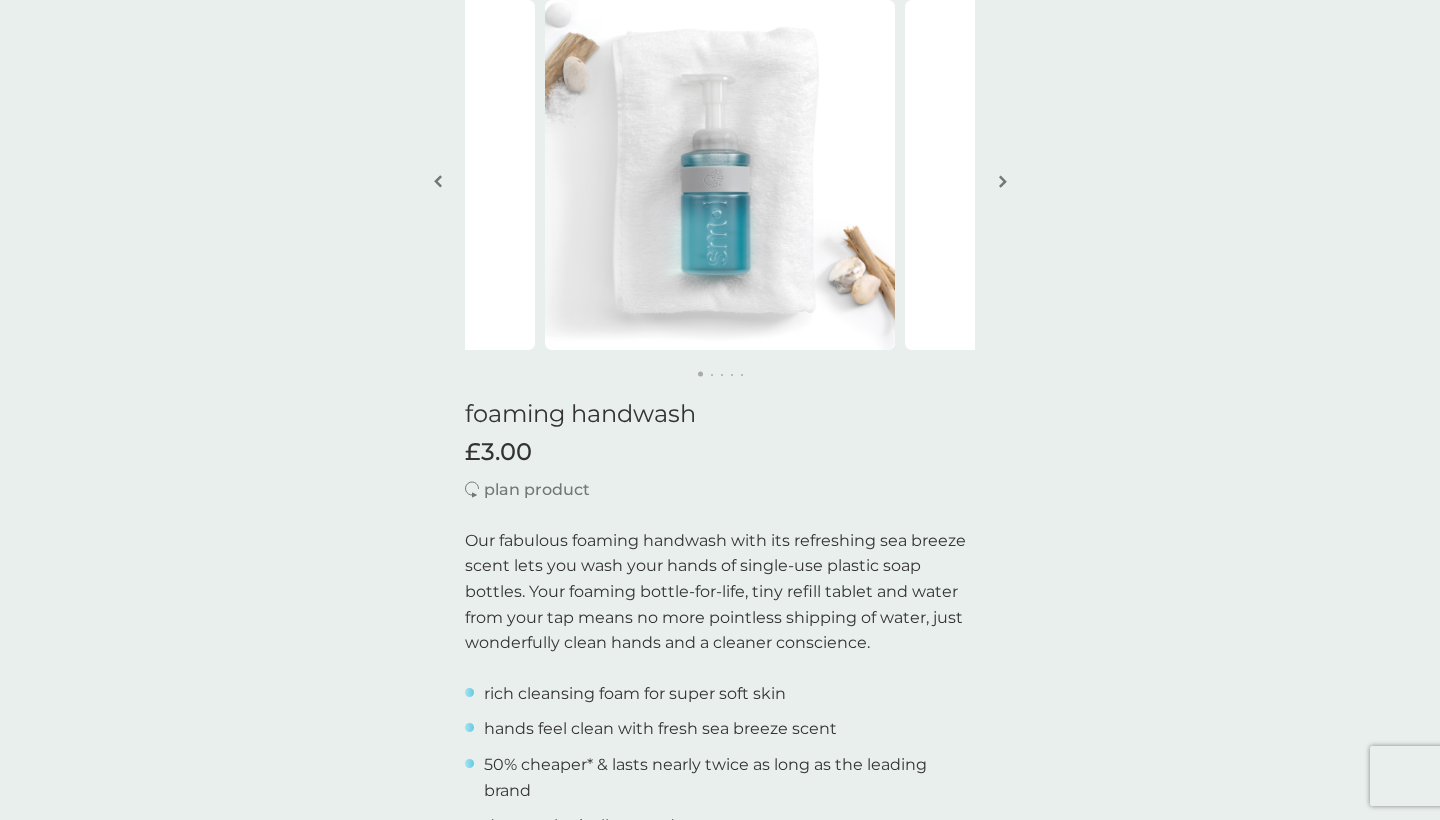 click on "back Excellent products and service Excellent products and service. - Sue
Excellent products and service Excellent products and service. - Sue
foaming handwash £3.00 plan product Our fabulous foaming handwash with its refreshing sea breeze scent lets you wash your hands of single-use plastic soap bottles. Your foaming bottle-for-life, tiny refill tablet and water from your tap means no more pointless shipping of water, just wonderfully clean hands and a cleaner conscience. rich cleansing foam for super soft skin hands feel clean with fresh sea breeze scent 50% cheaper* & lasts nearly twice as long as the leading brand dermatologically tested vegan & cruelty-free cuts carbon & single-use plastic bottles how it works starter packs contain 1 x bottle-for-life and 1 x refill tablet your ongoing refill pack of 6 x tablets costs just £10.50 plan delivery frequency 1 week  2 weeks  3 weeks  4 weeks  5 weeks  6 weeks  7 weeks  8 weeks  9 weeks  10 weeks  11 weeks  12 weeks  13 weeks  14 weeks  15 weeks  . Great" at bounding box center [720, 1299] 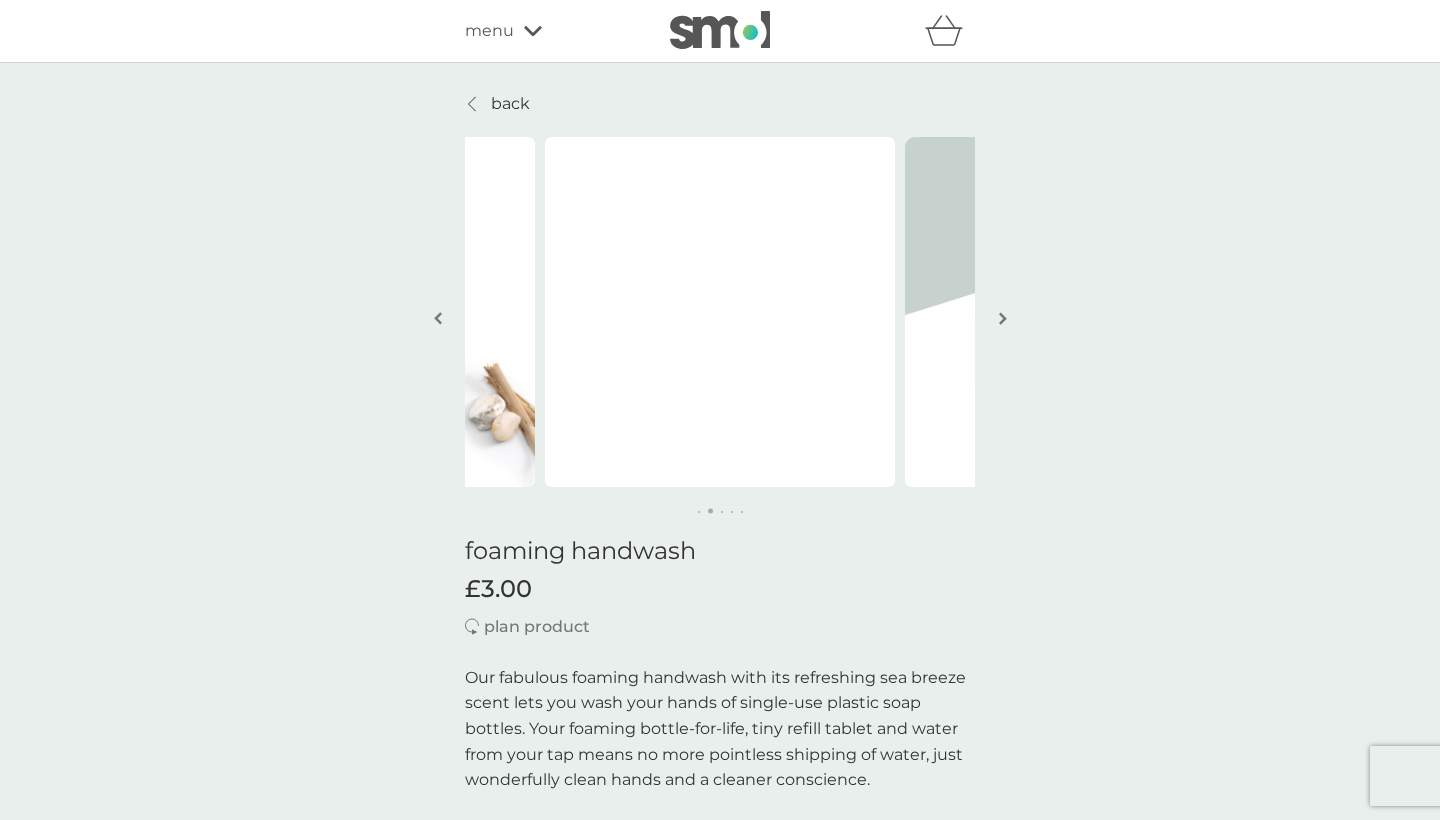 scroll, scrollTop: 0, scrollLeft: 0, axis: both 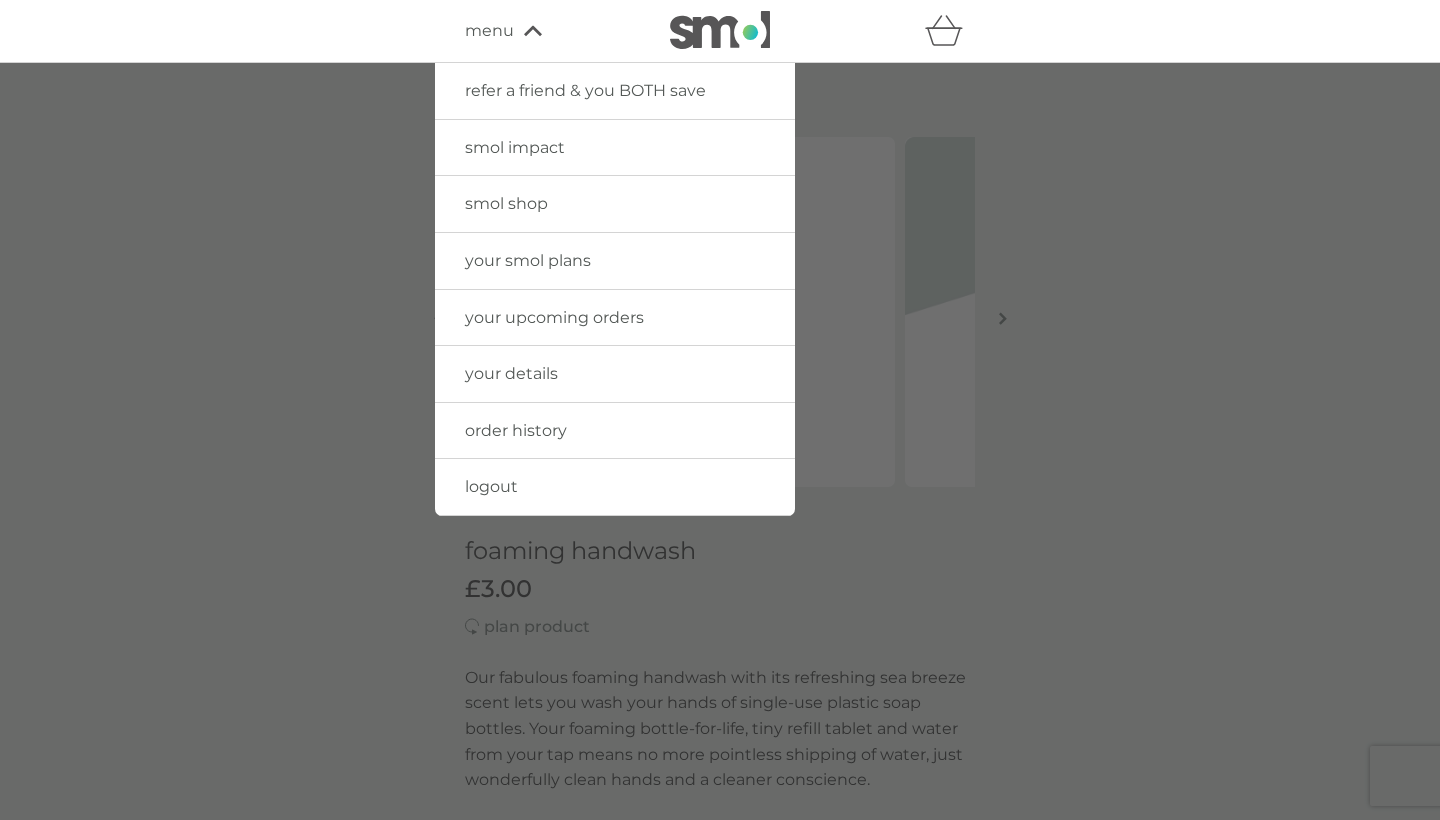 click on "order history" at bounding box center [516, 430] 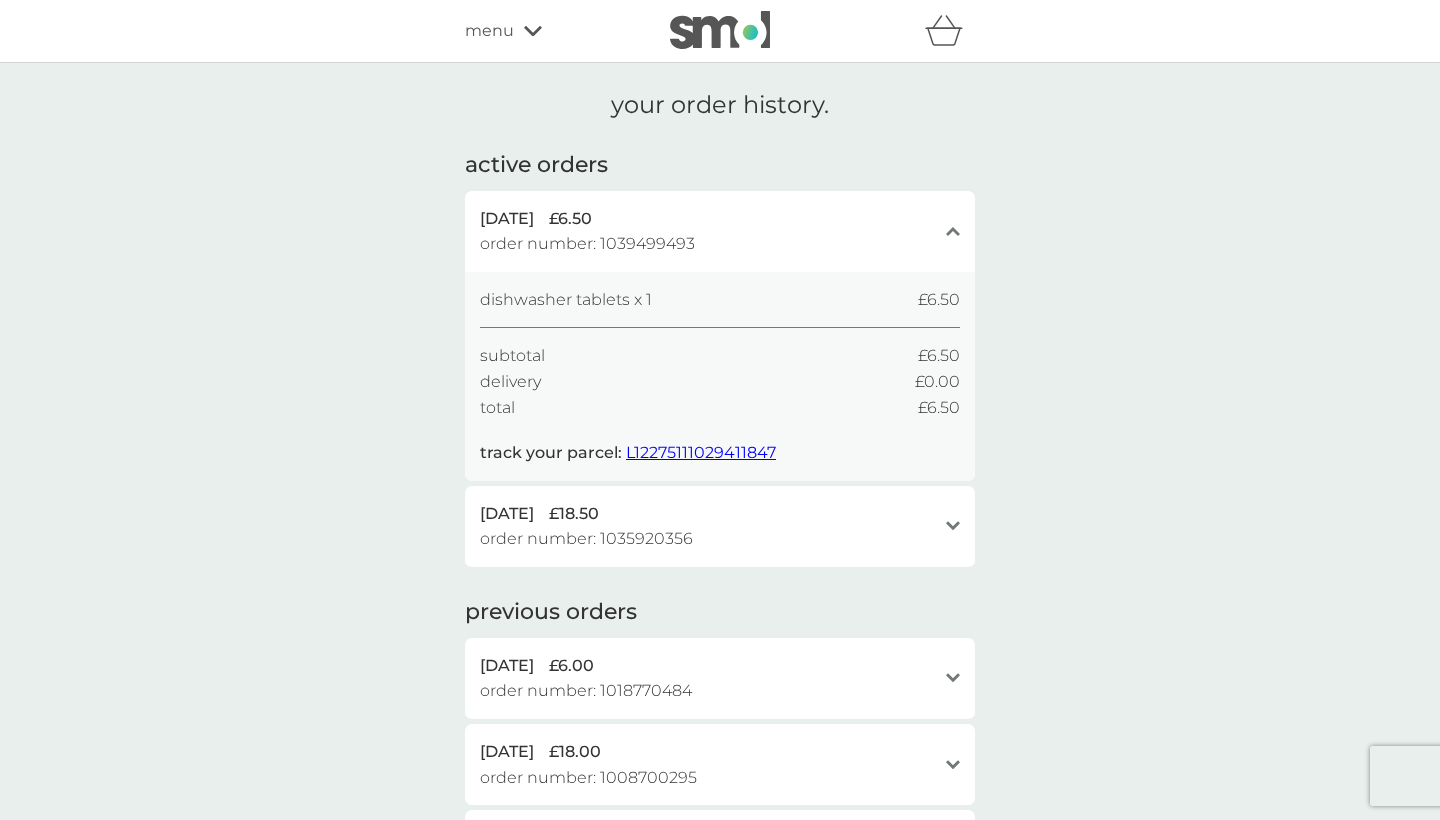 scroll, scrollTop: 0, scrollLeft: 0, axis: both 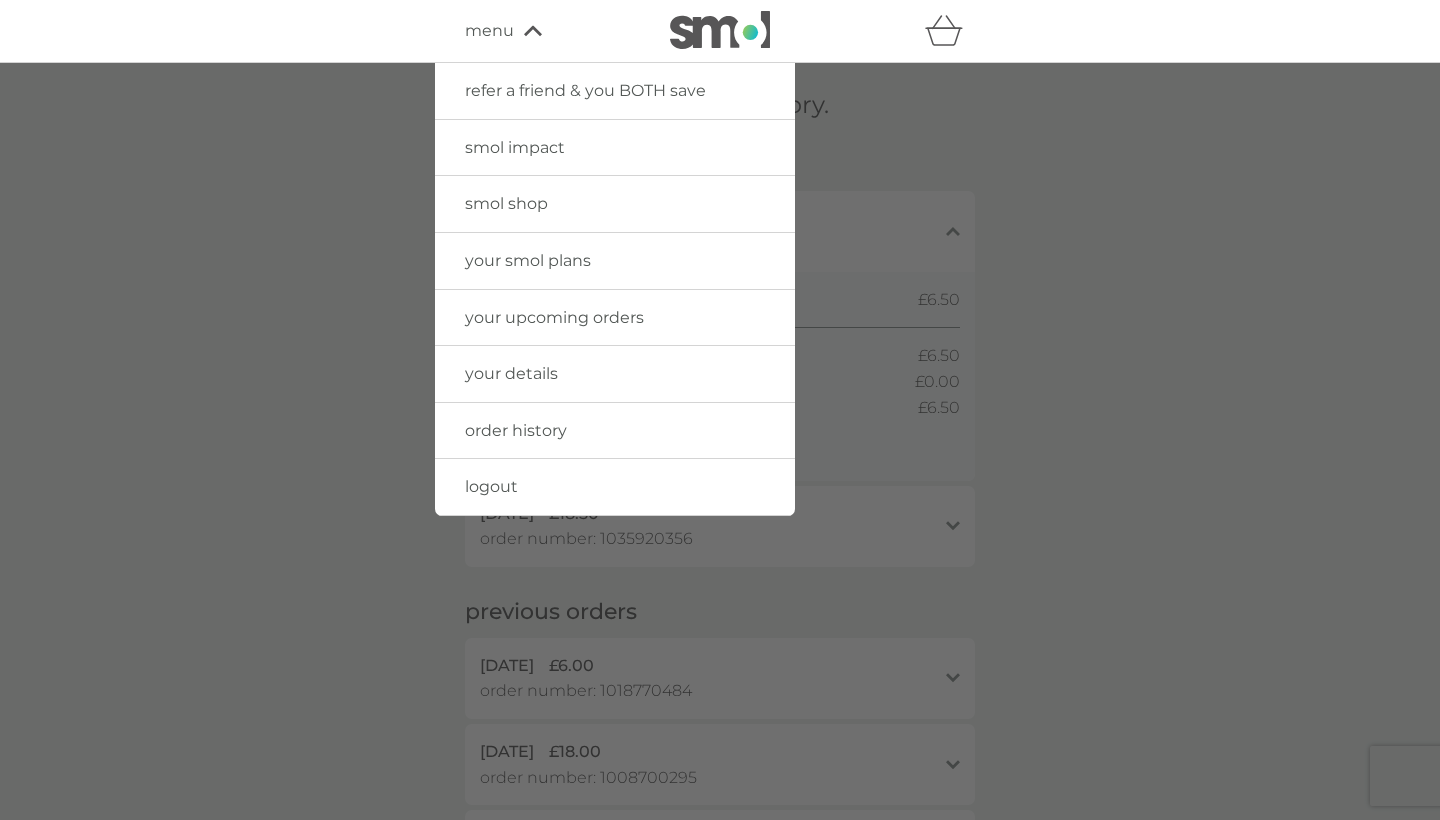 click on "your upcoming orders" at bounding box center [554, 317] 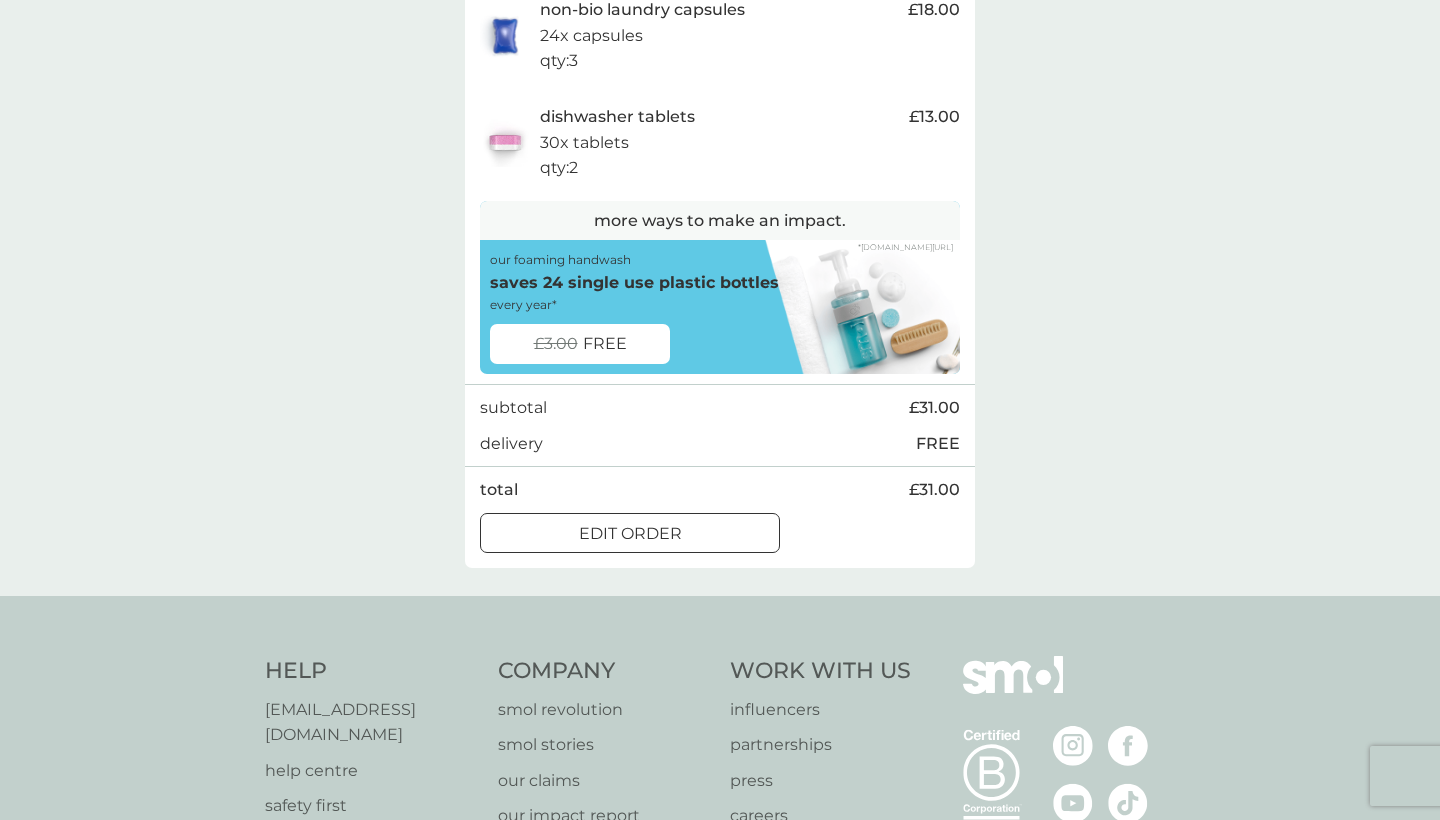scroll, scrollTop: 465, scrollLeft: 0, axis: vertical 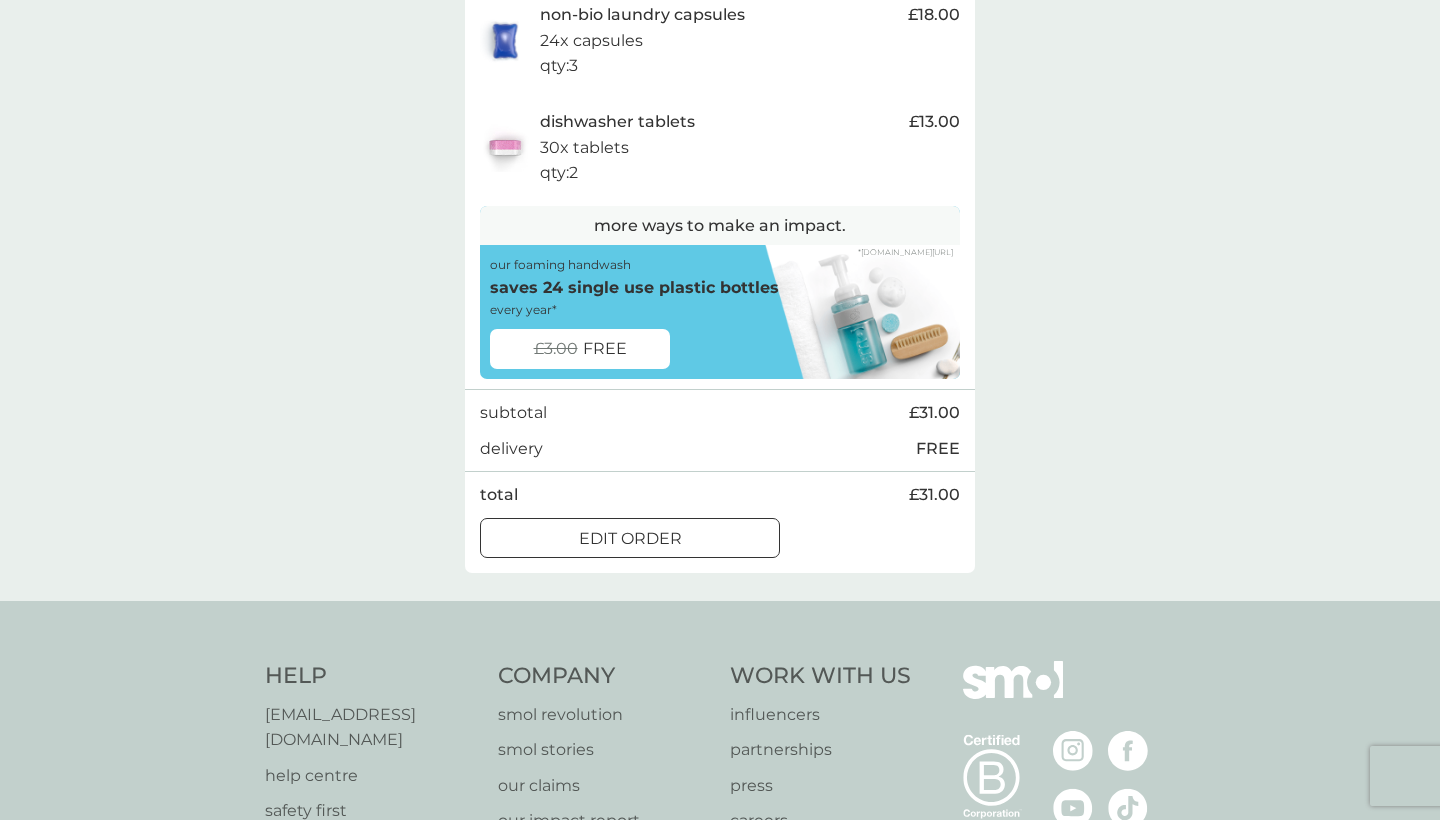 click on "FREE" at bounding box center (605, 349) 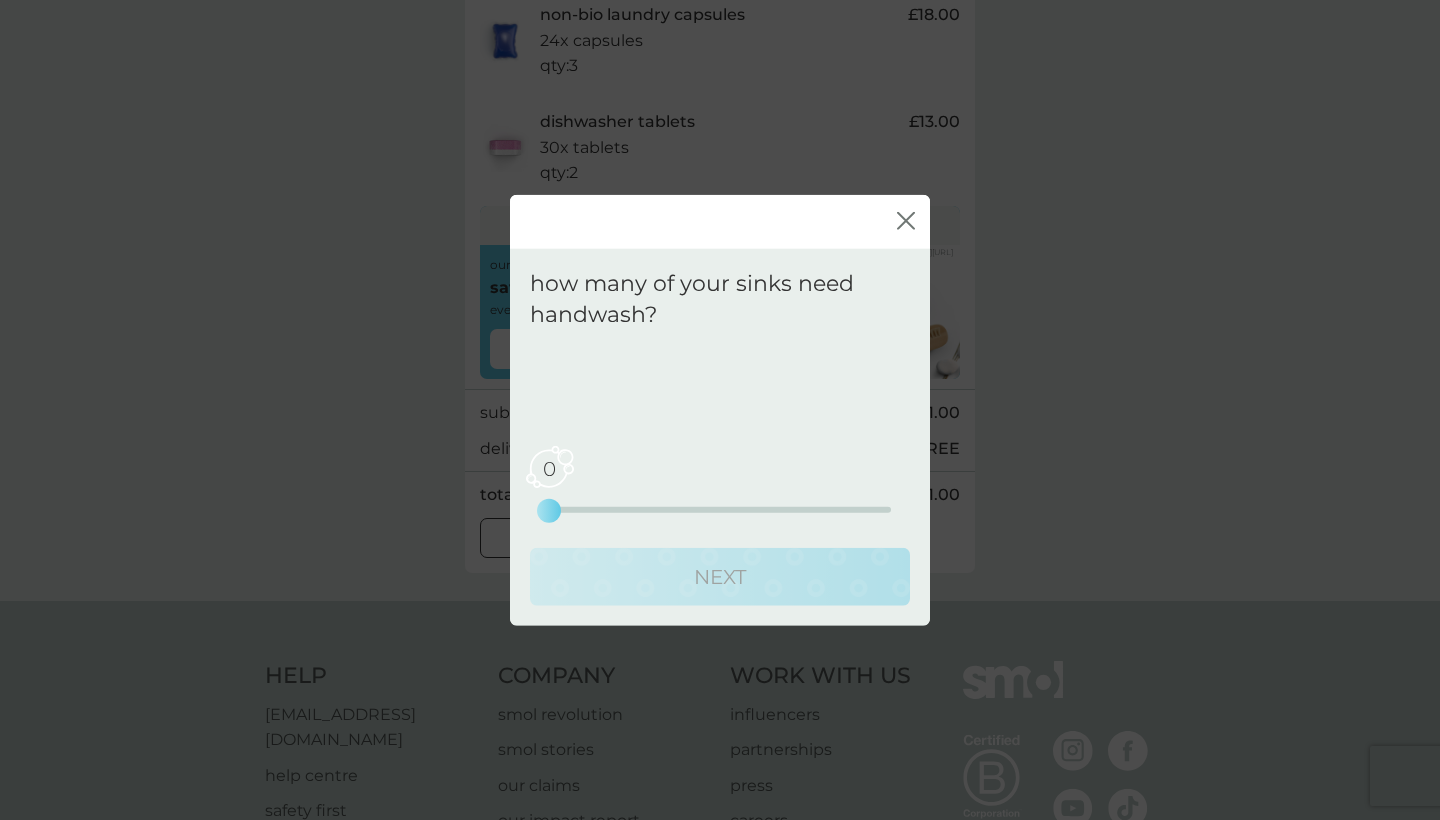 click on "0 0 2.5 5" at bounding box center (720, 509) 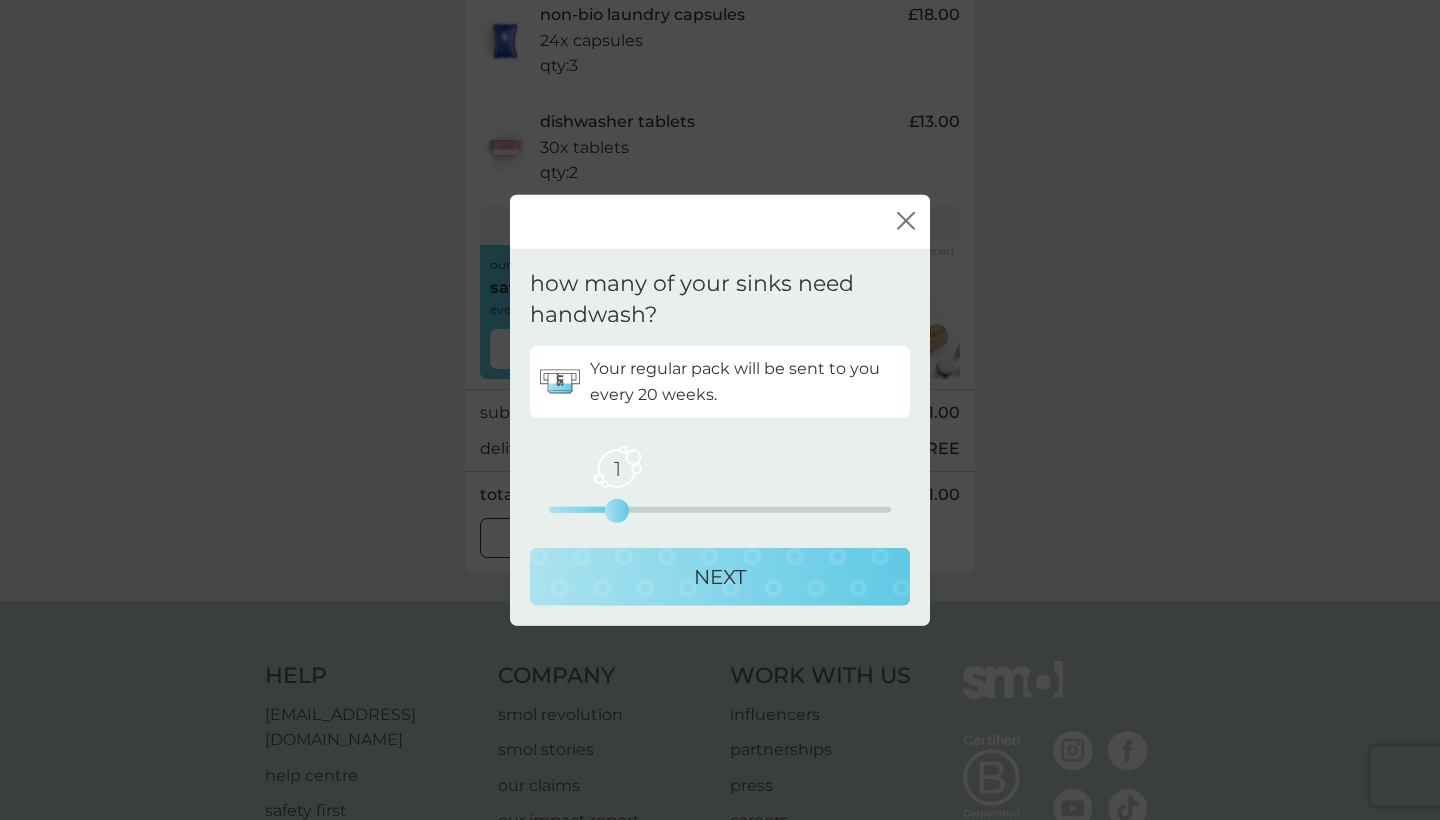 drag, startPoint x: 558, startPoint y: 505, endPoint x: 604, endPoint y: 506, distance: 46.010868 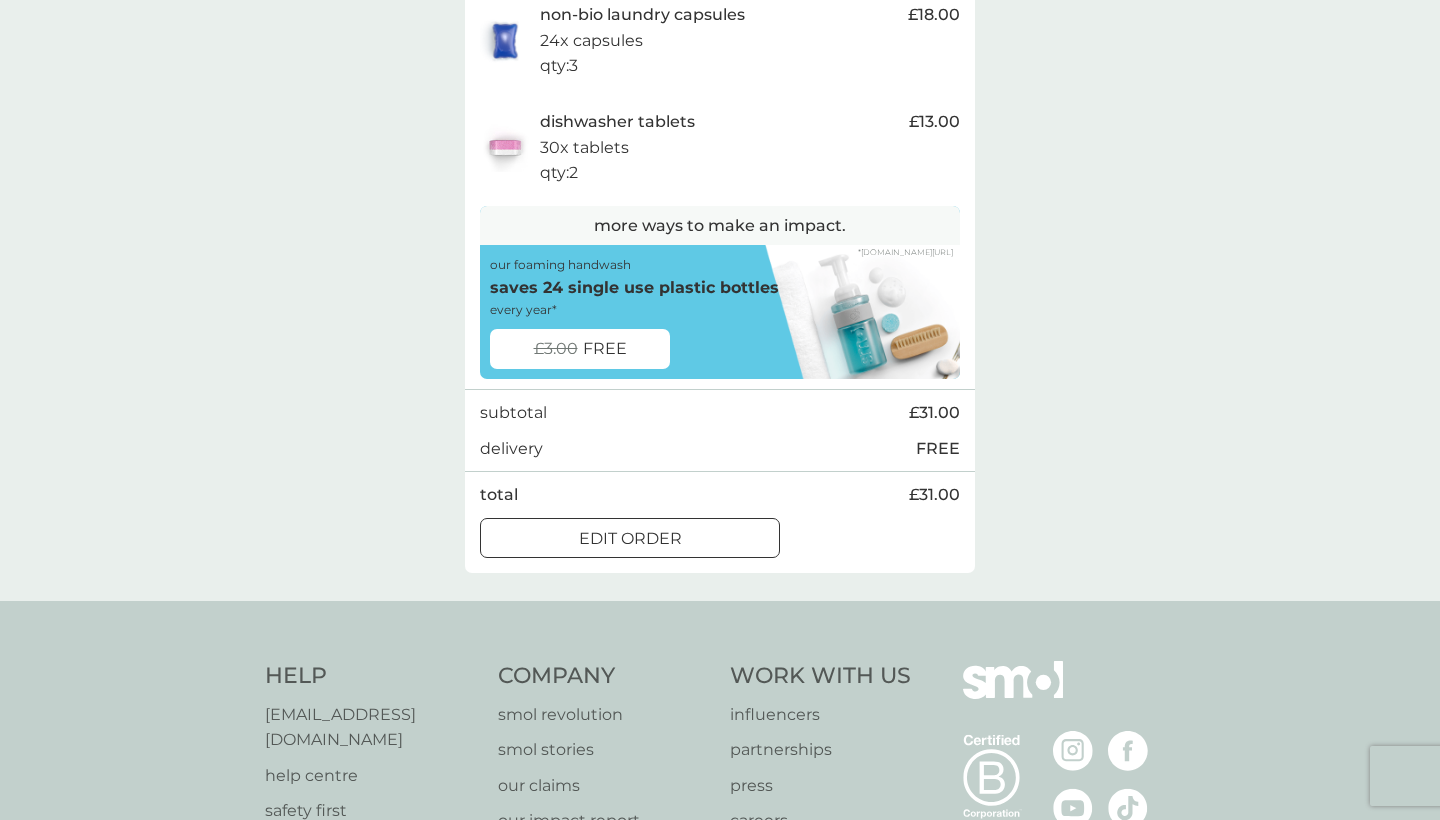 click on "edit order" at bounding box center (630, 539) 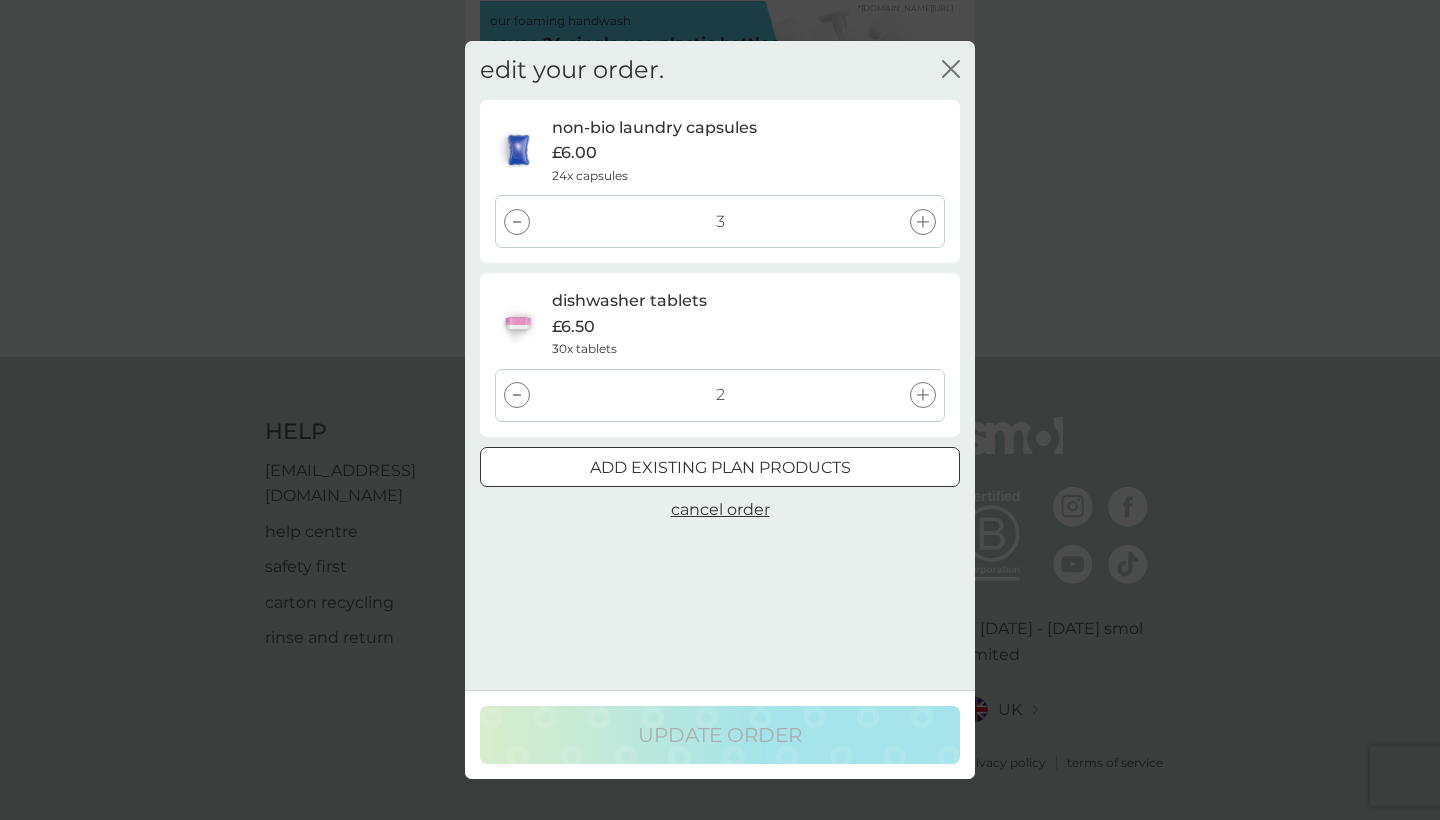 scroll, scrollTop: 708, scrollLeft: 0, axis: vertical 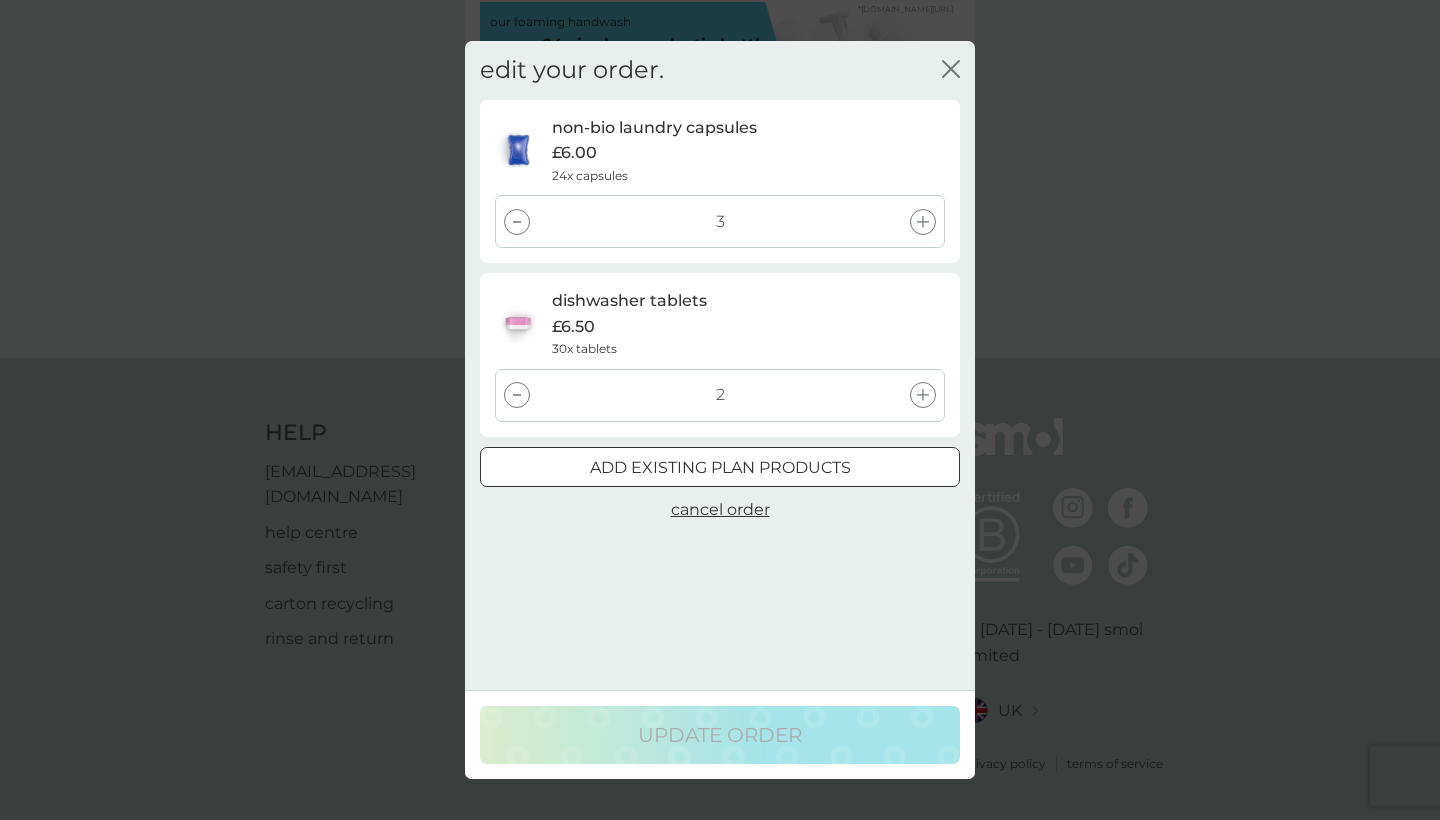 click on "close" 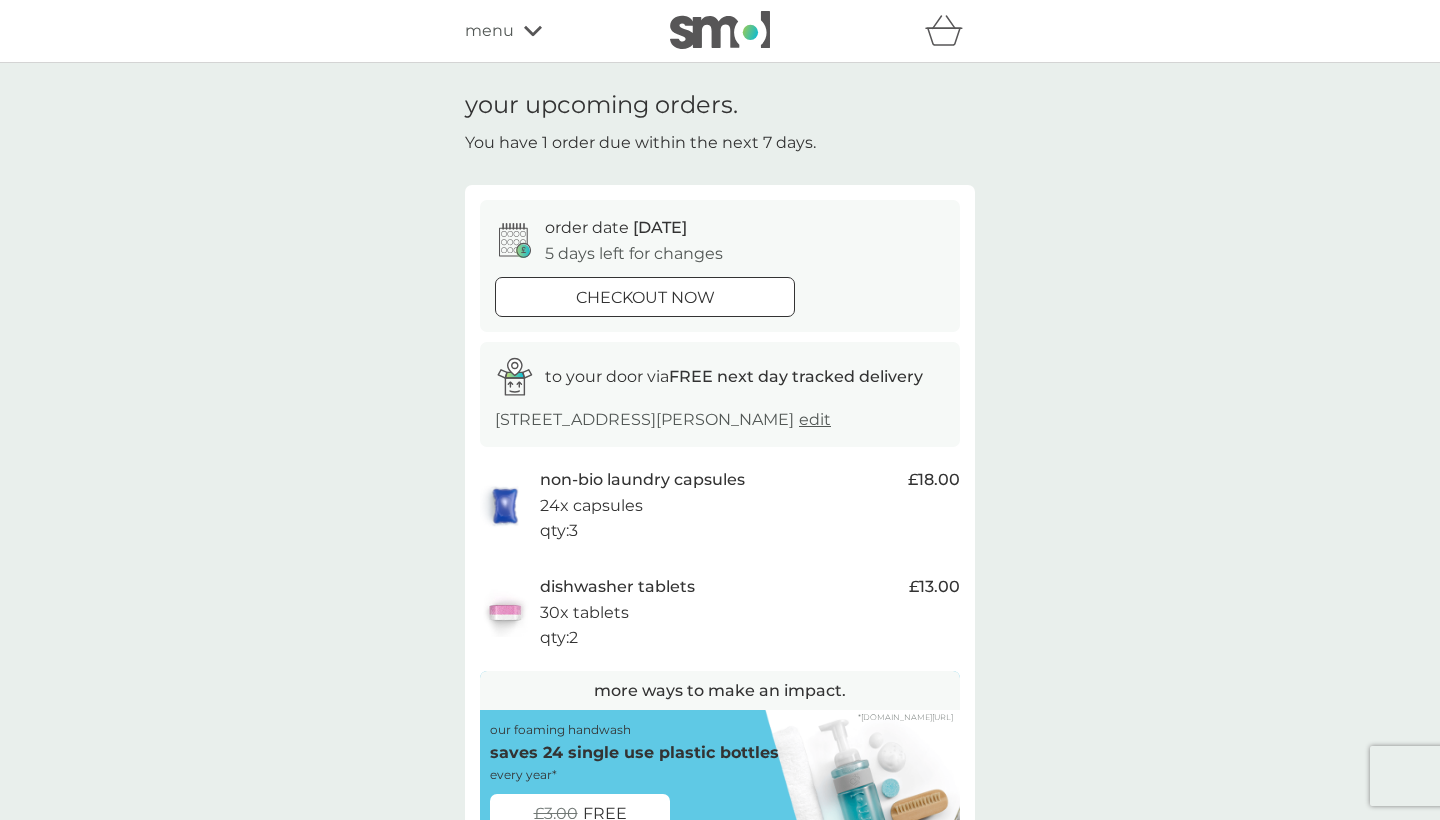 scroll, scrollTop: 0, scrollLeft: 0, axis: both 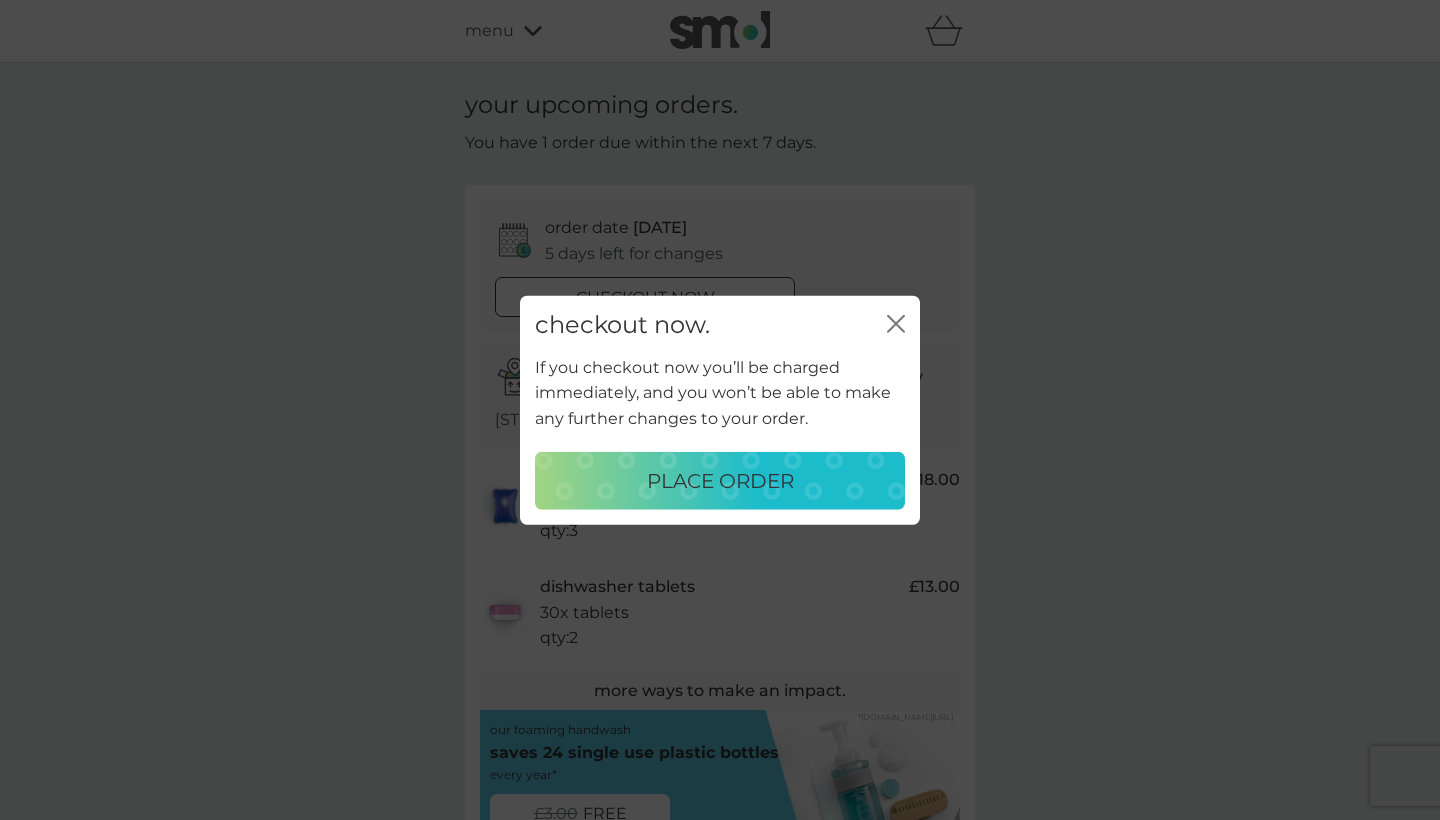 click on "close" 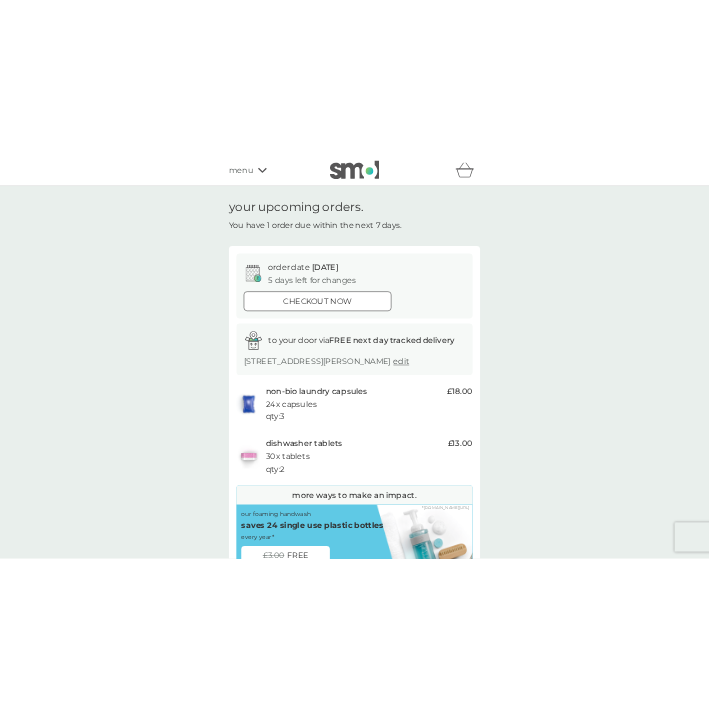 scroll, scrollTop: 0, scrollLeft: 0, axis: both 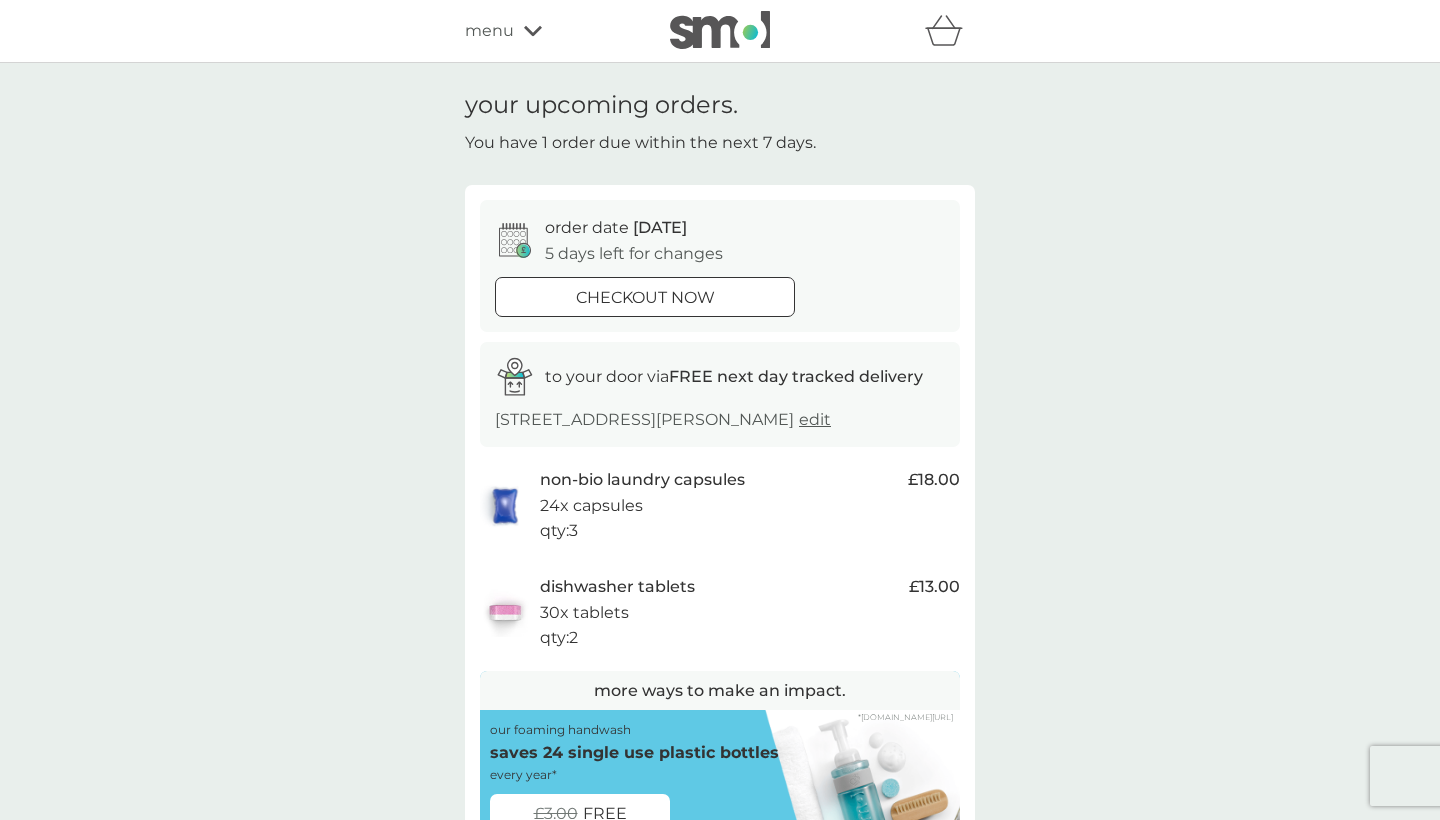 click 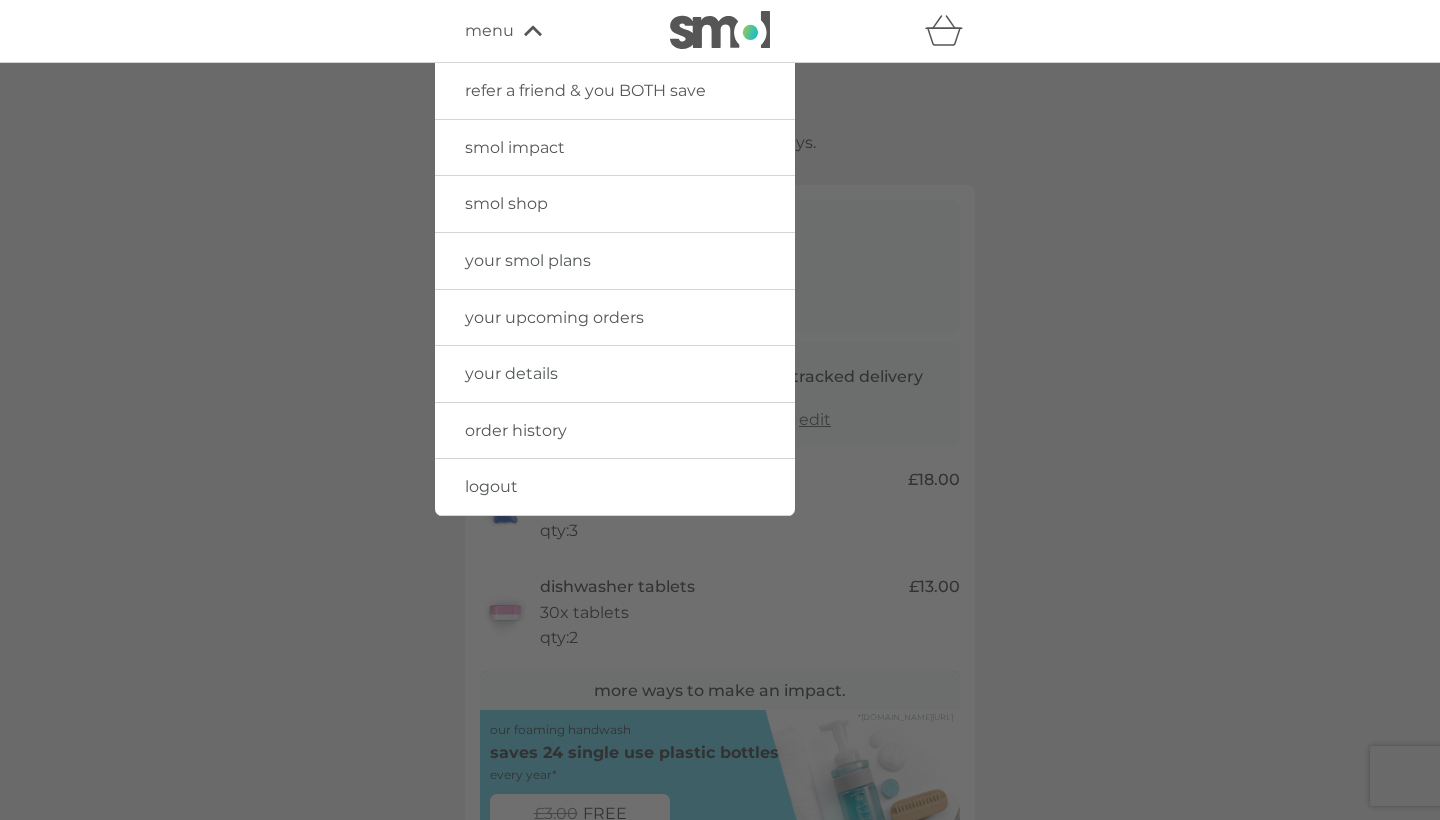 click at bounding box center (720, 473) 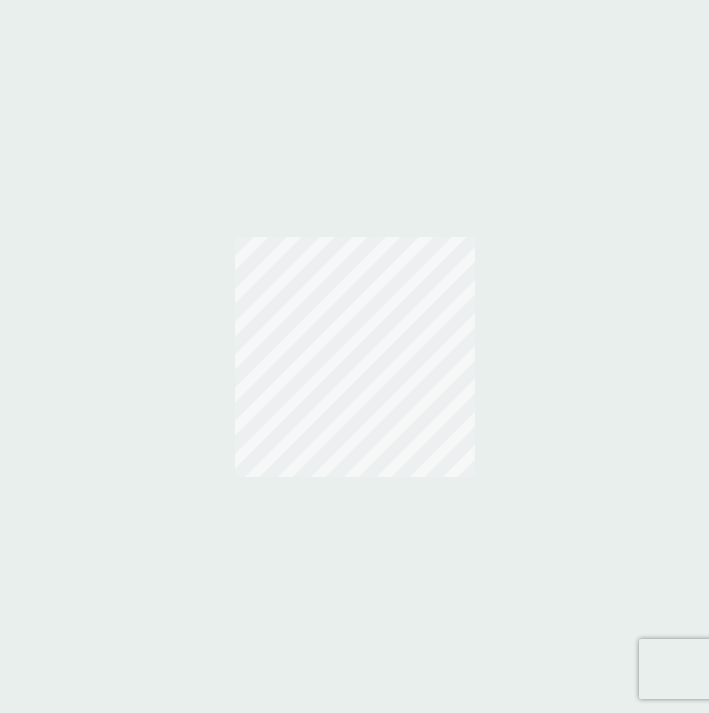 scroll, scrollTop: 0, scrollLeft: 0, axis: both 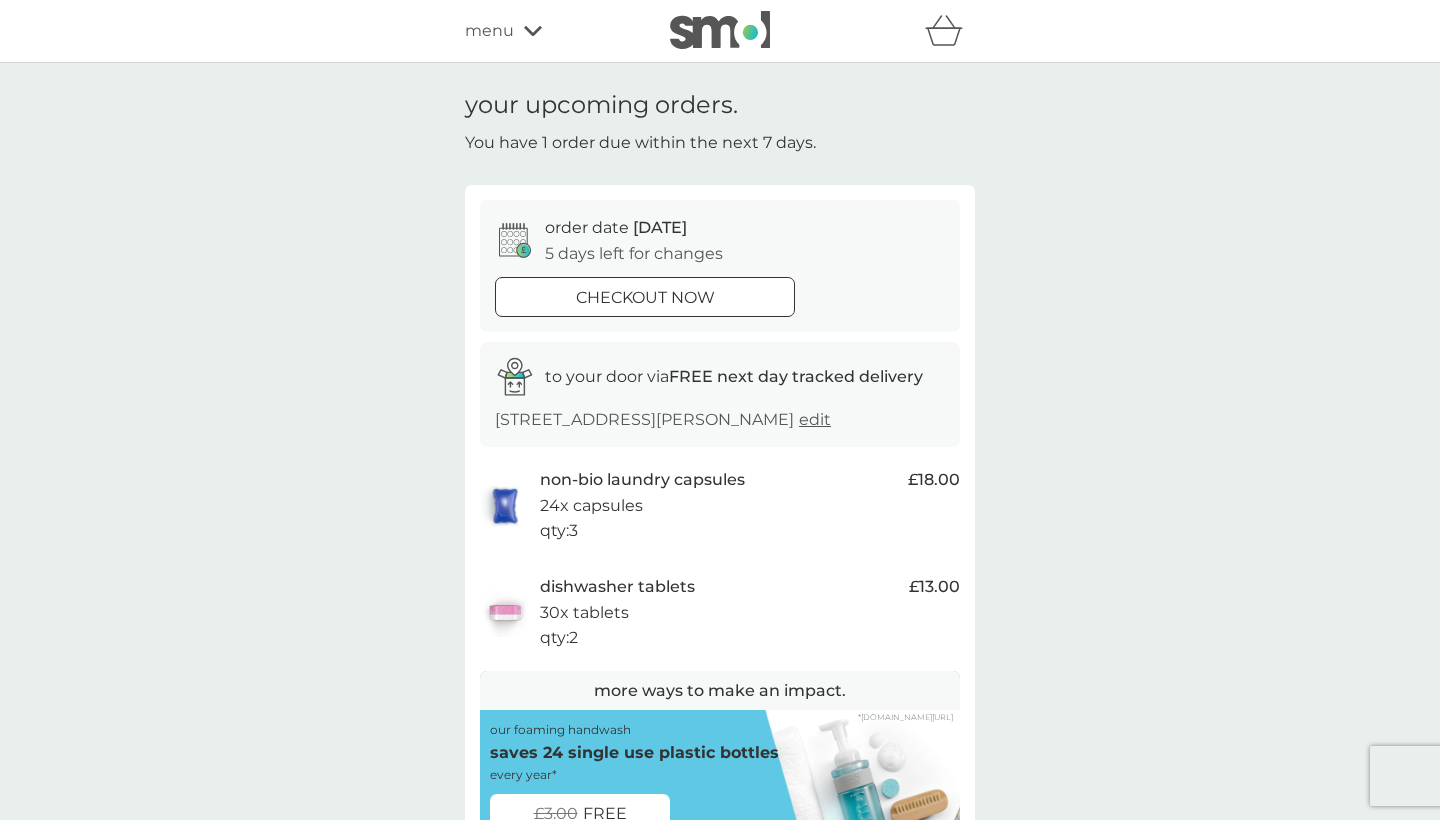 click on "menu" at bounding box center (489, 31) 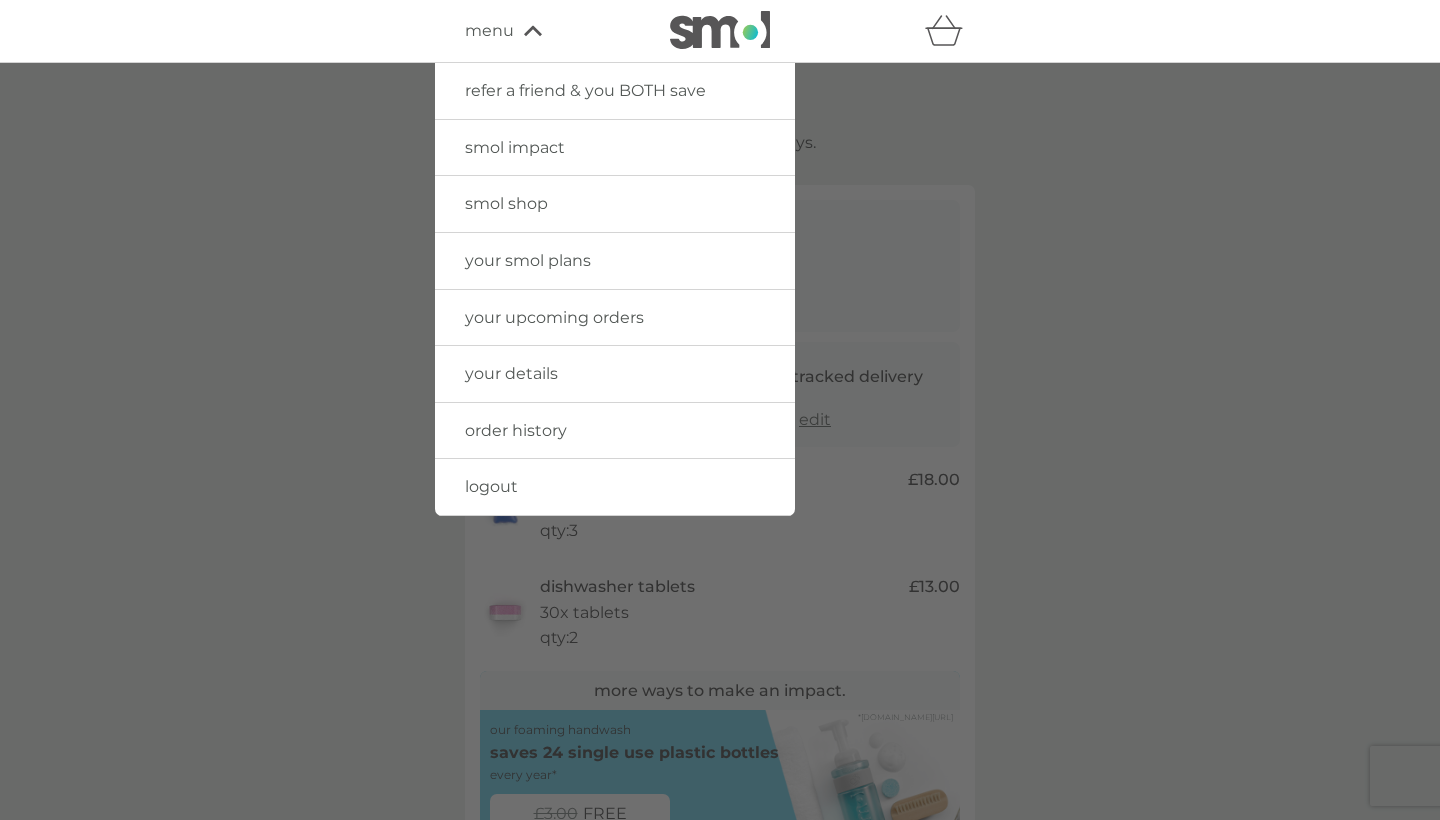 click on "your upcoming orders" at bounding box center (554, 317) 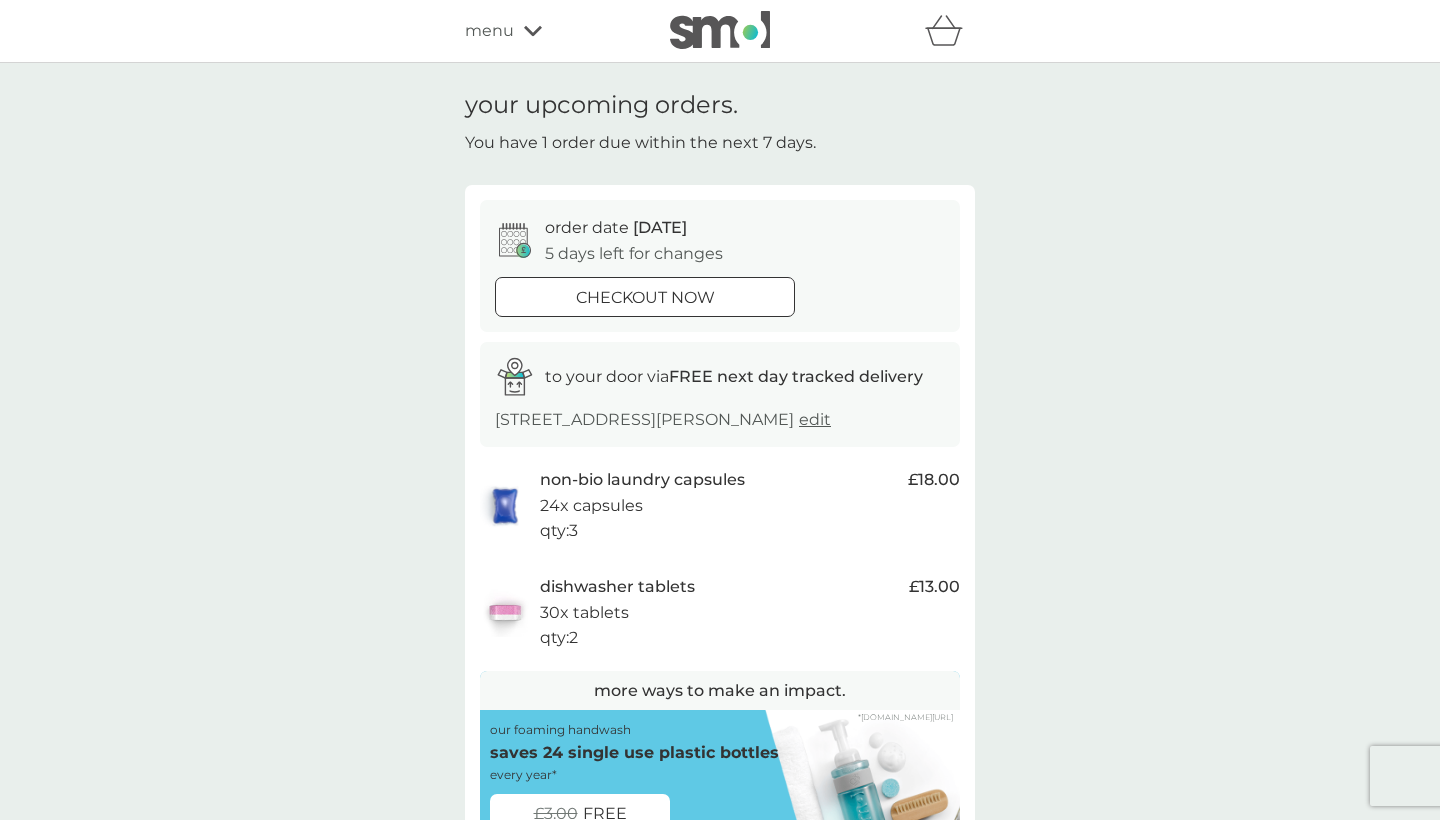 click on "order date   [DATE]" at bounding box center [616, 228] 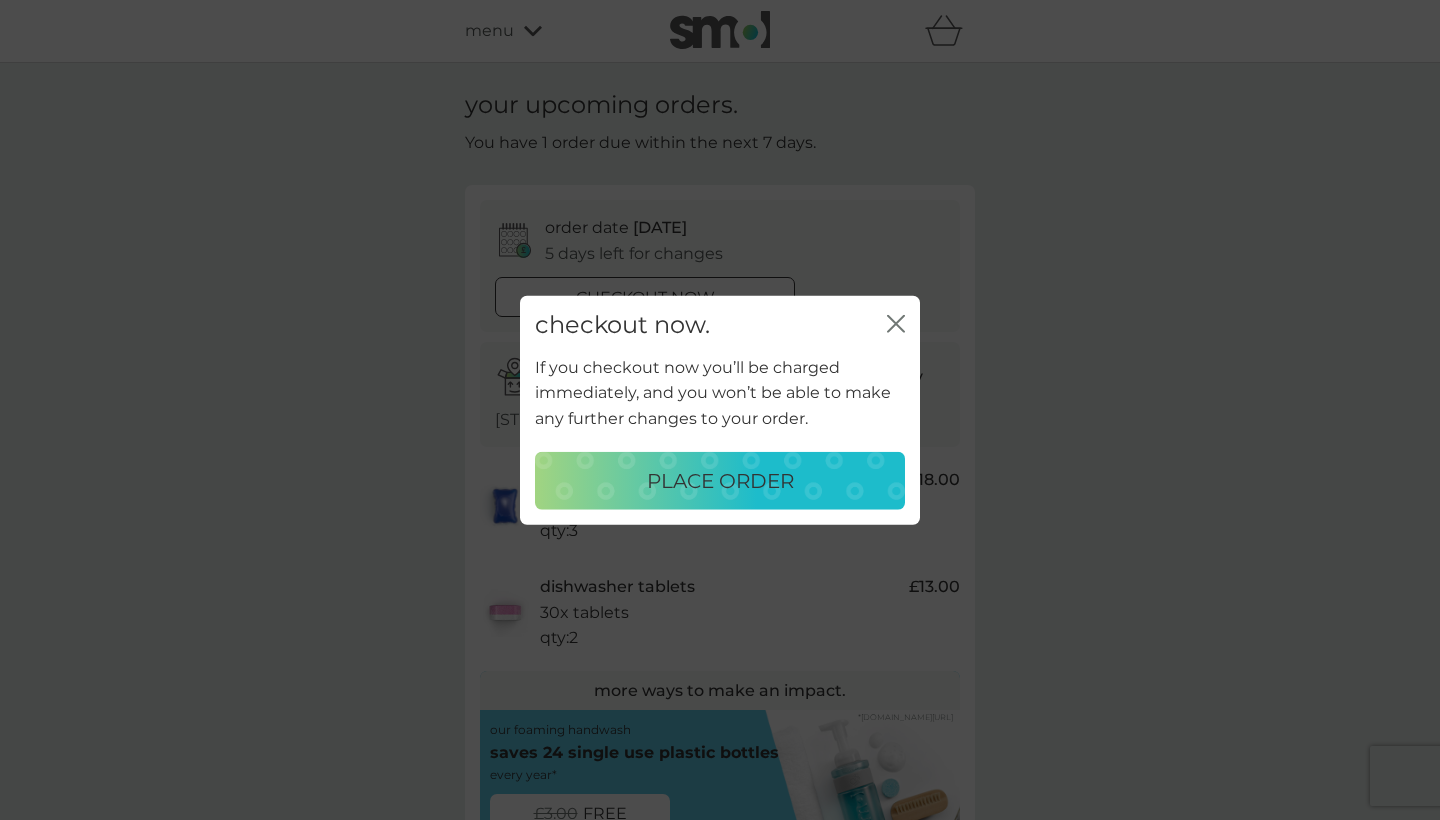 click on "close" 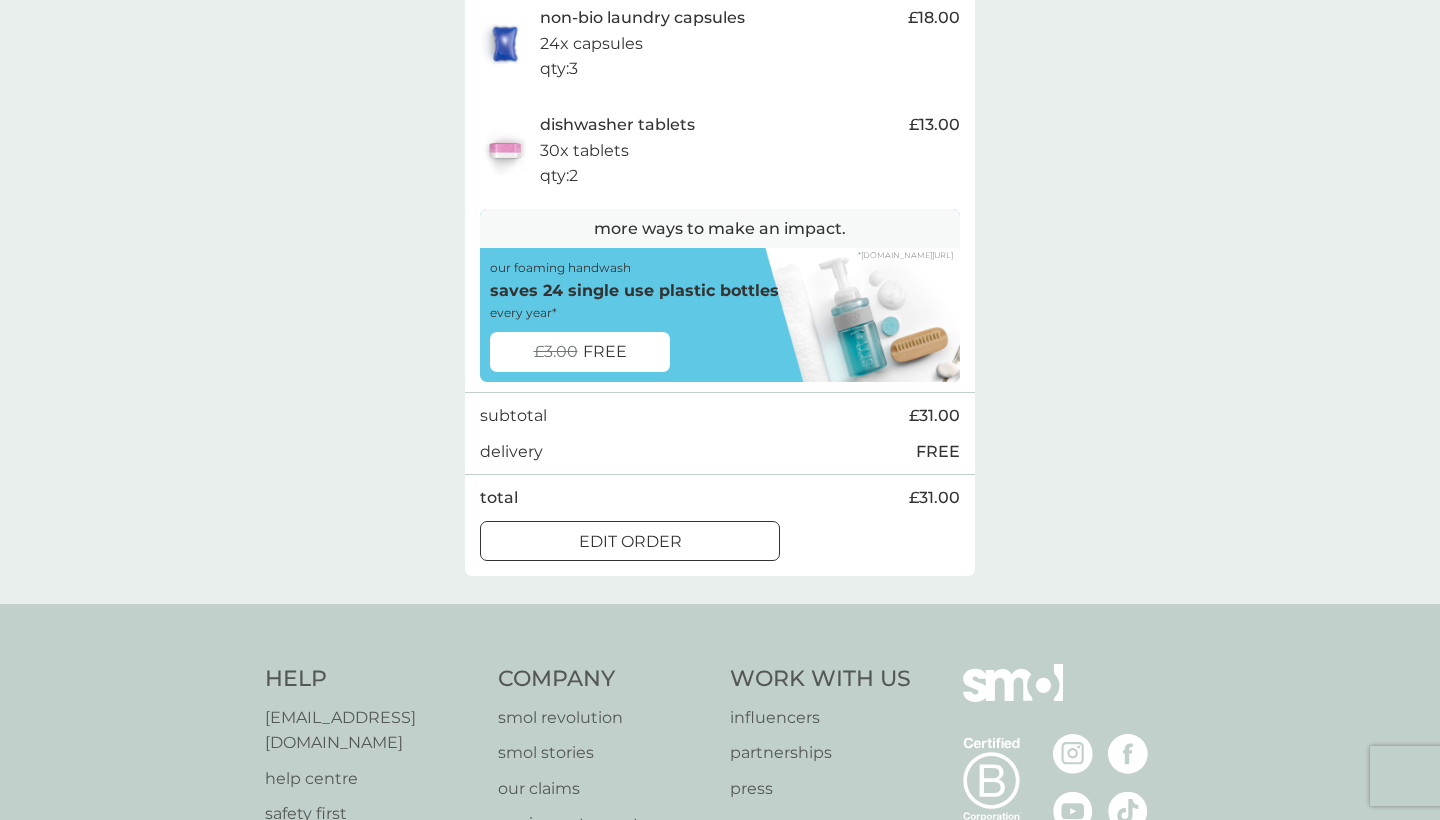 scroll, scrollTop: 475, scrollLeft: 0, axis: vertical 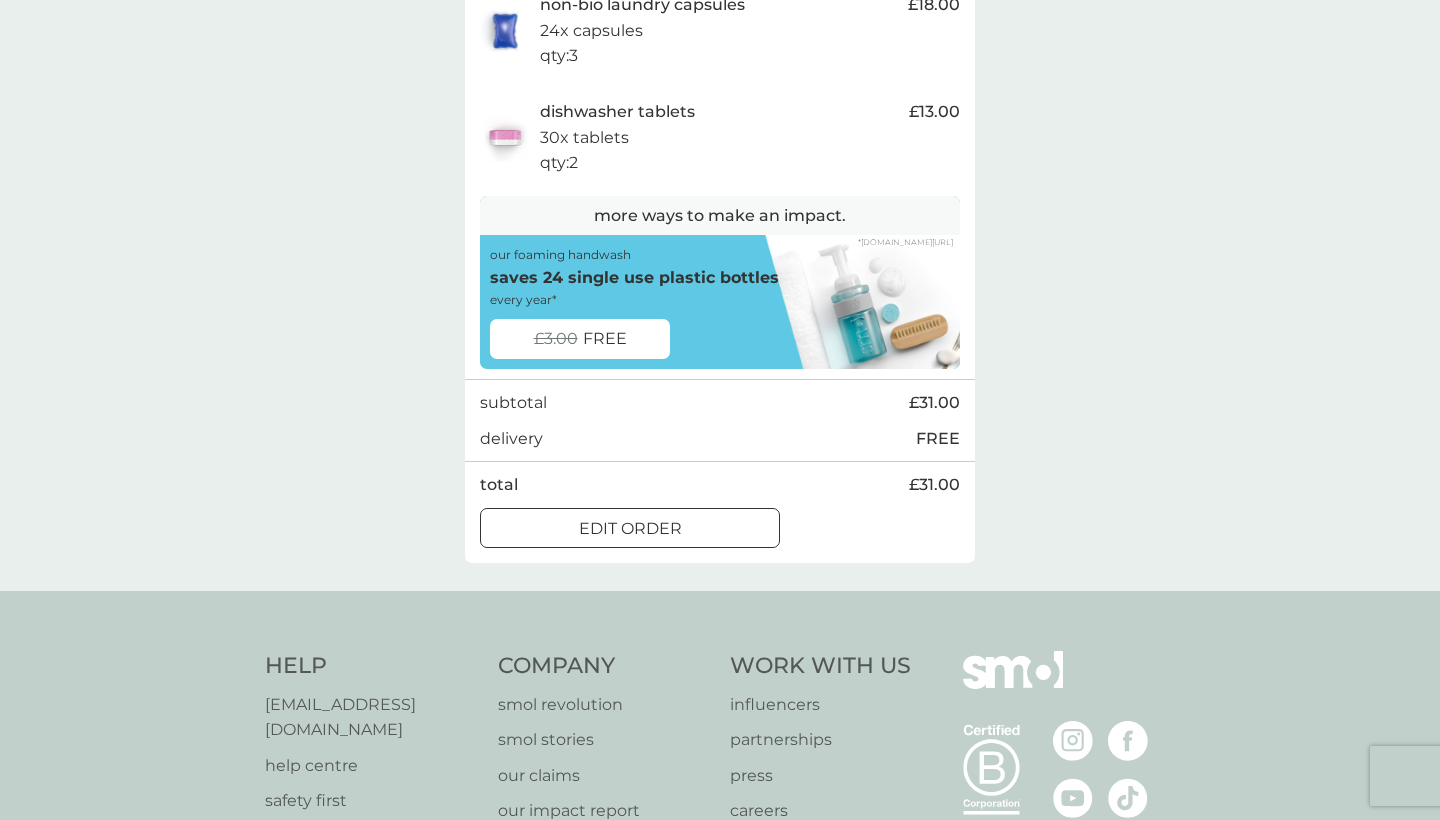click on "edit order" at bounding box center [630, 529] 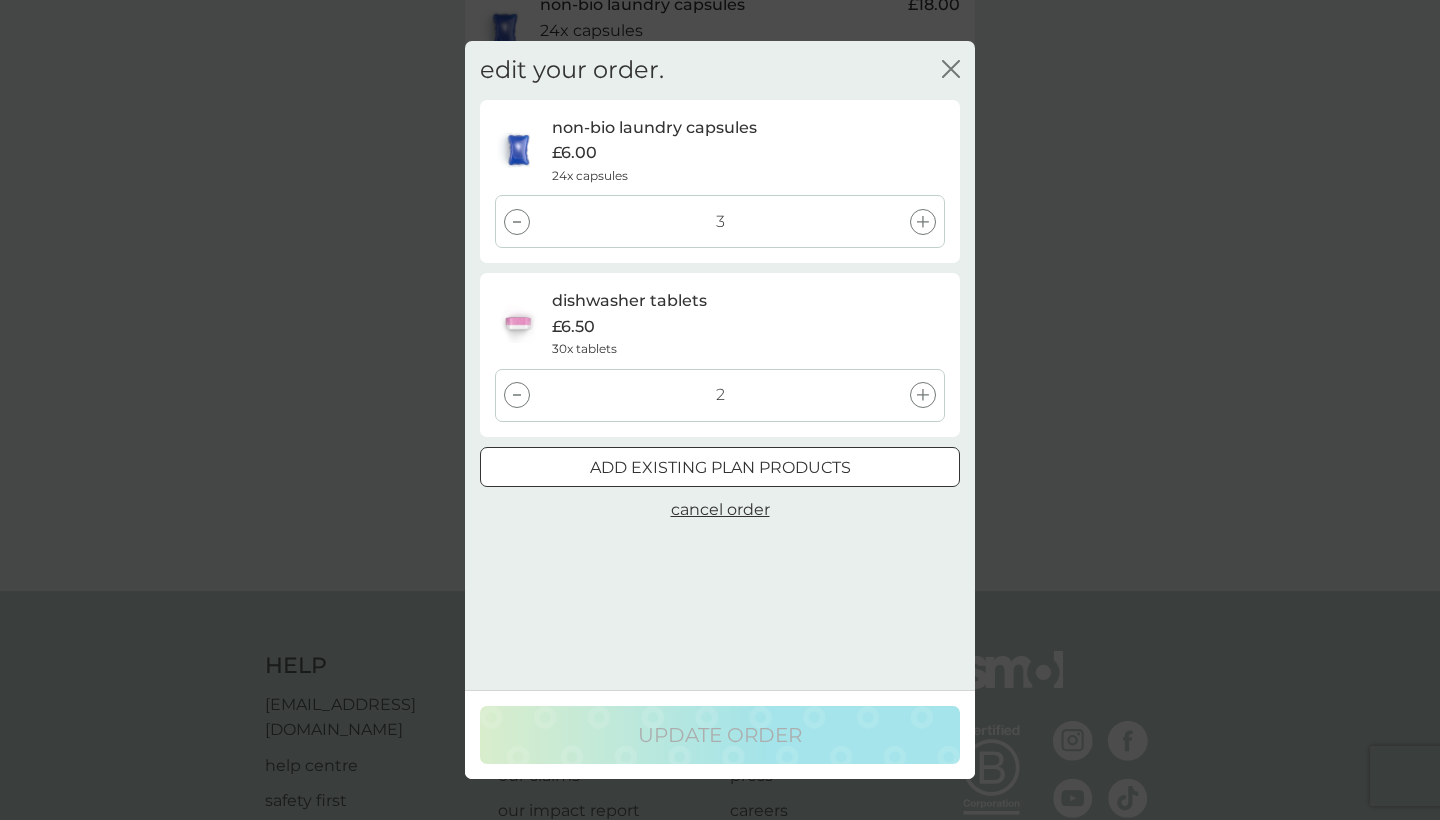 click at bounding box center (517, 395) 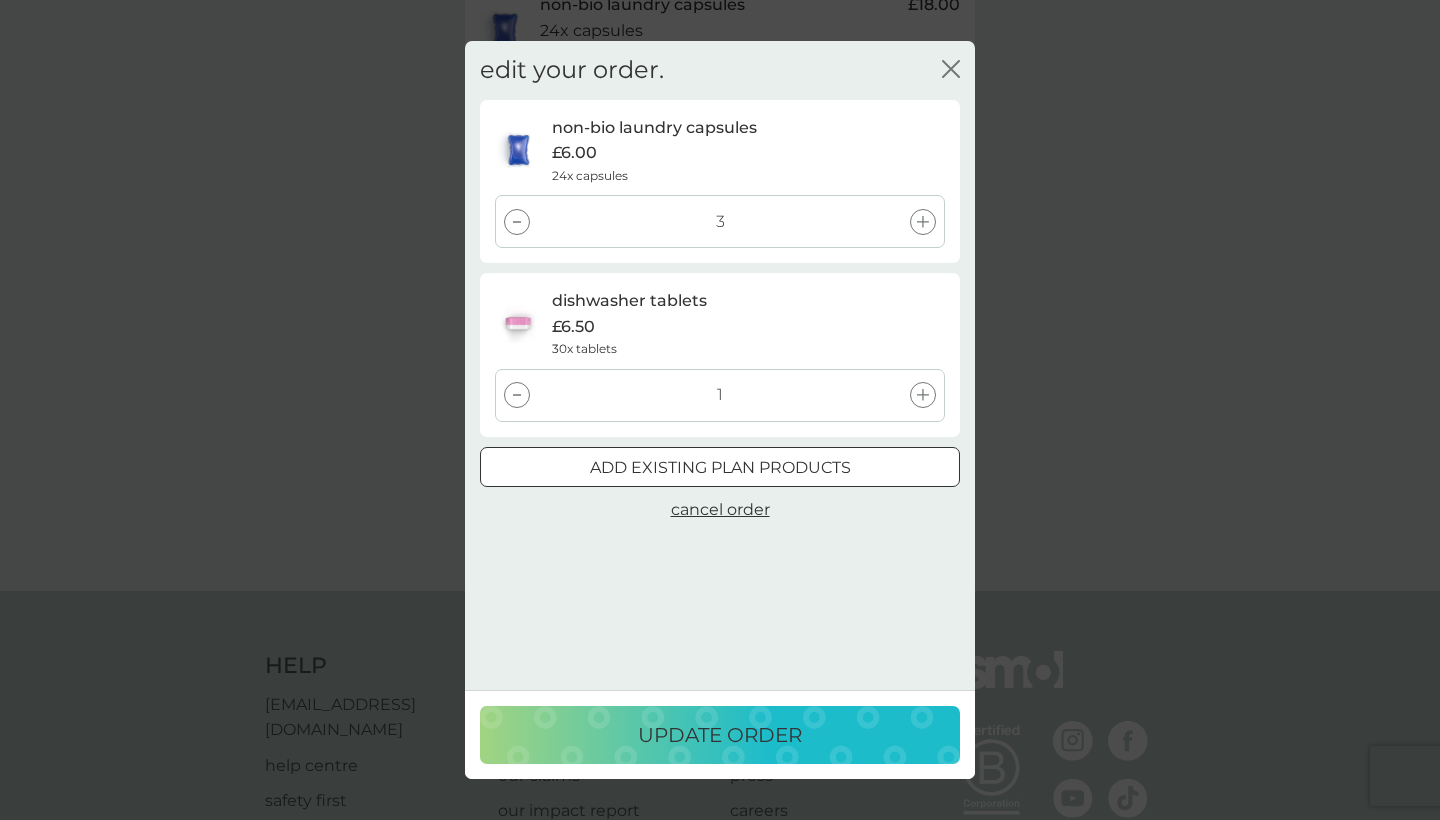 click at bounding box center [517, 222] 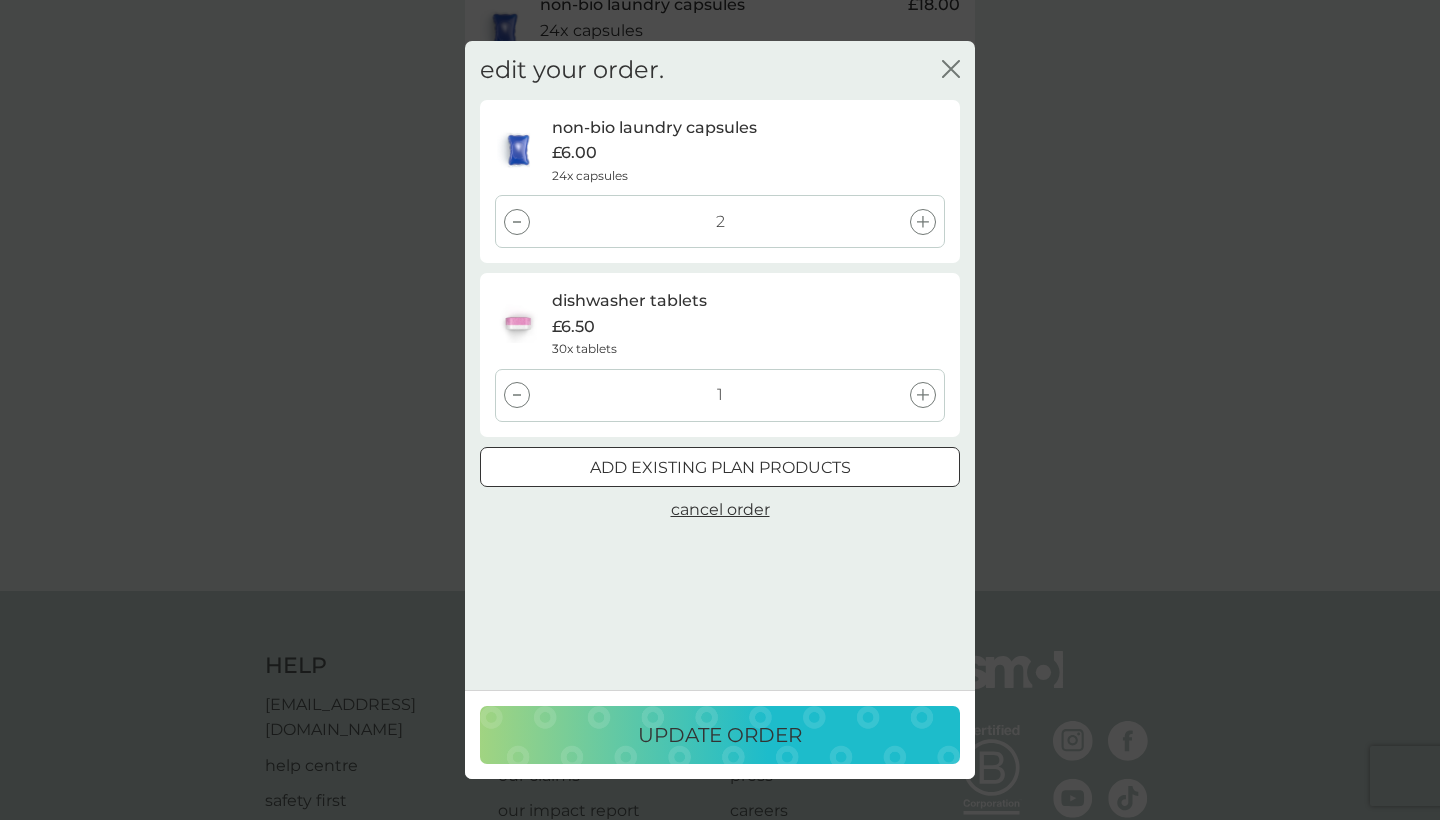 click on "update order" at bounding box center [720, 735] 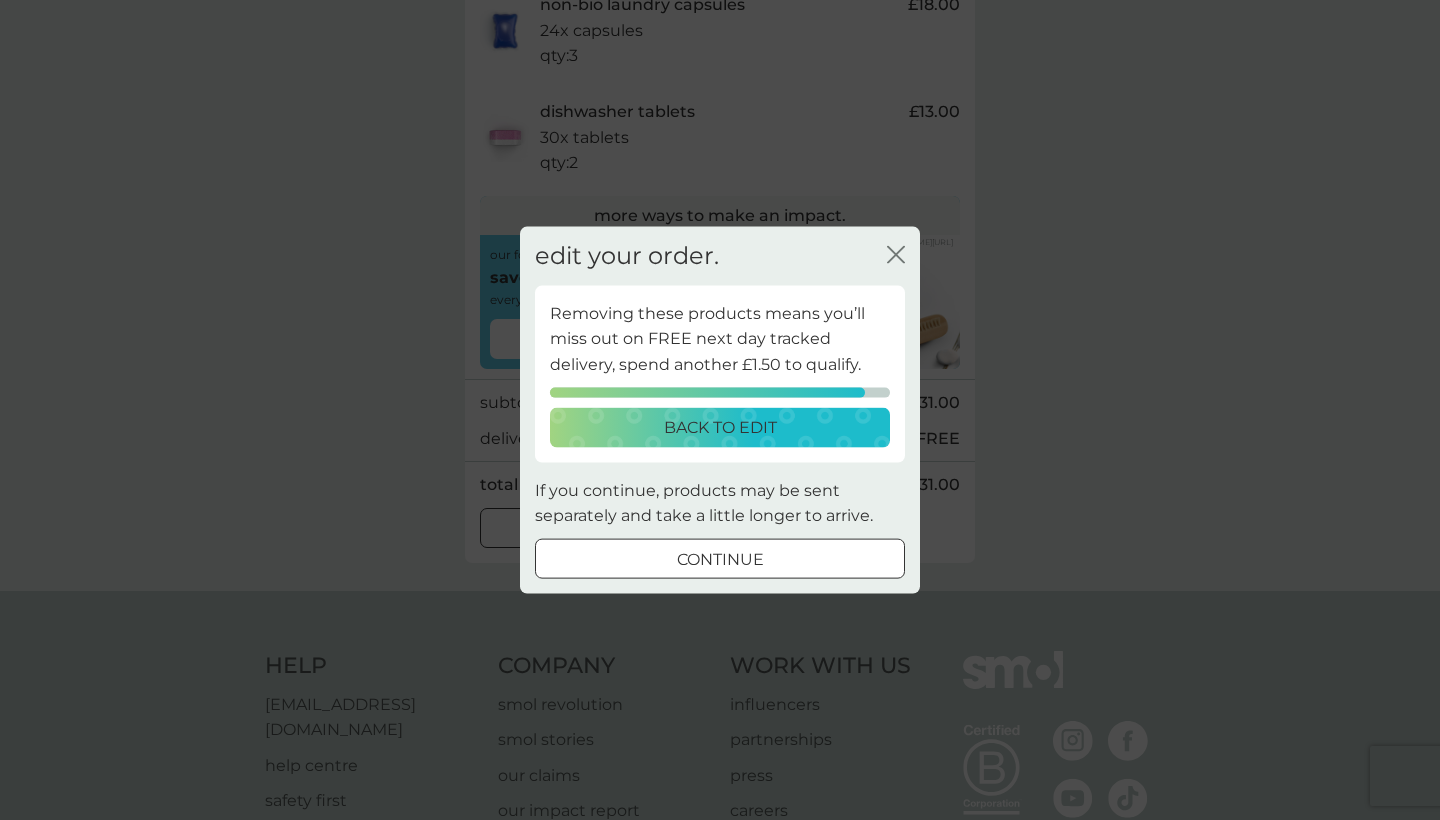 click on "back to edit" at bounding box center (720, 427) 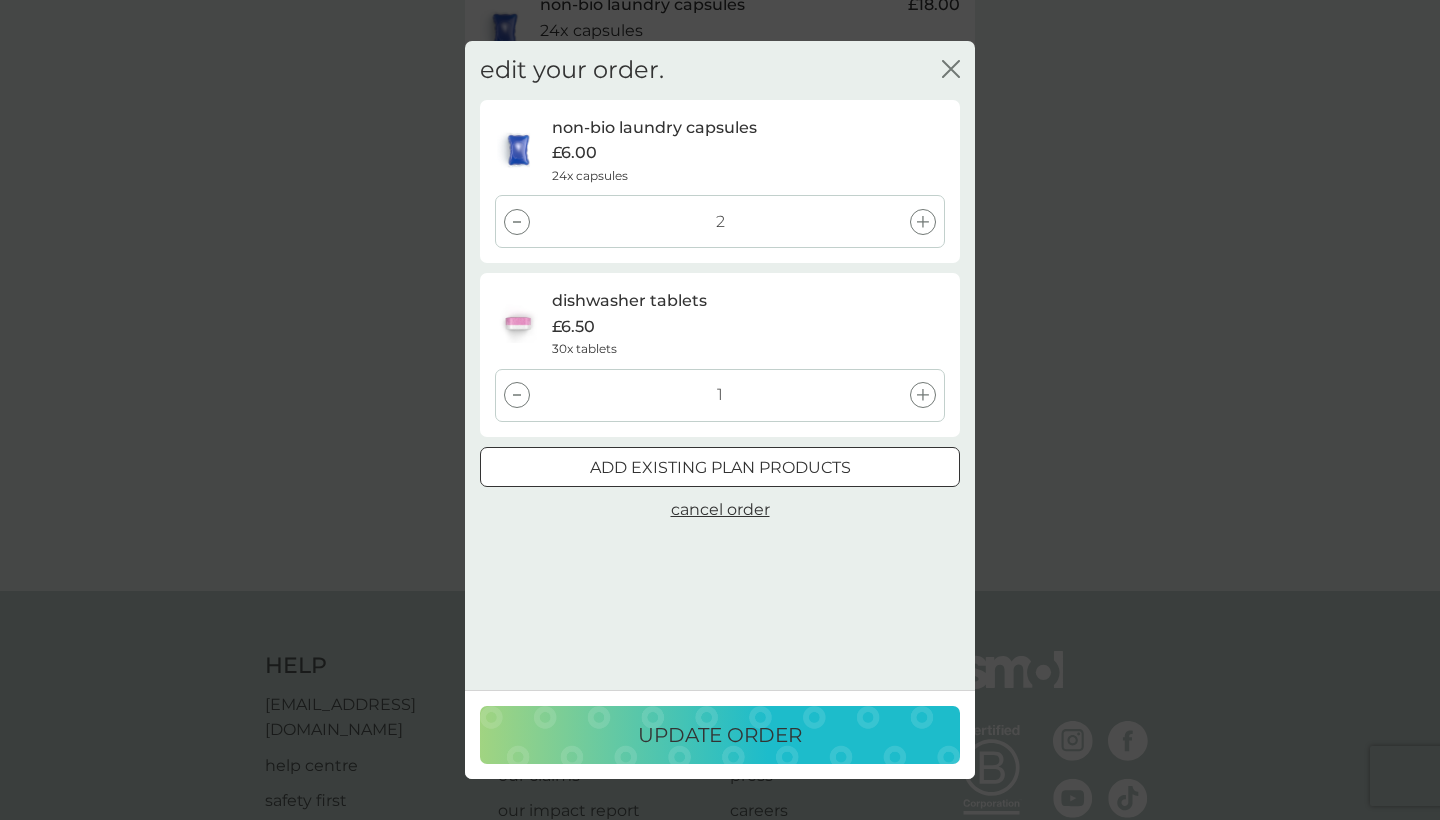click on "2" at bounding box center (720, 221) 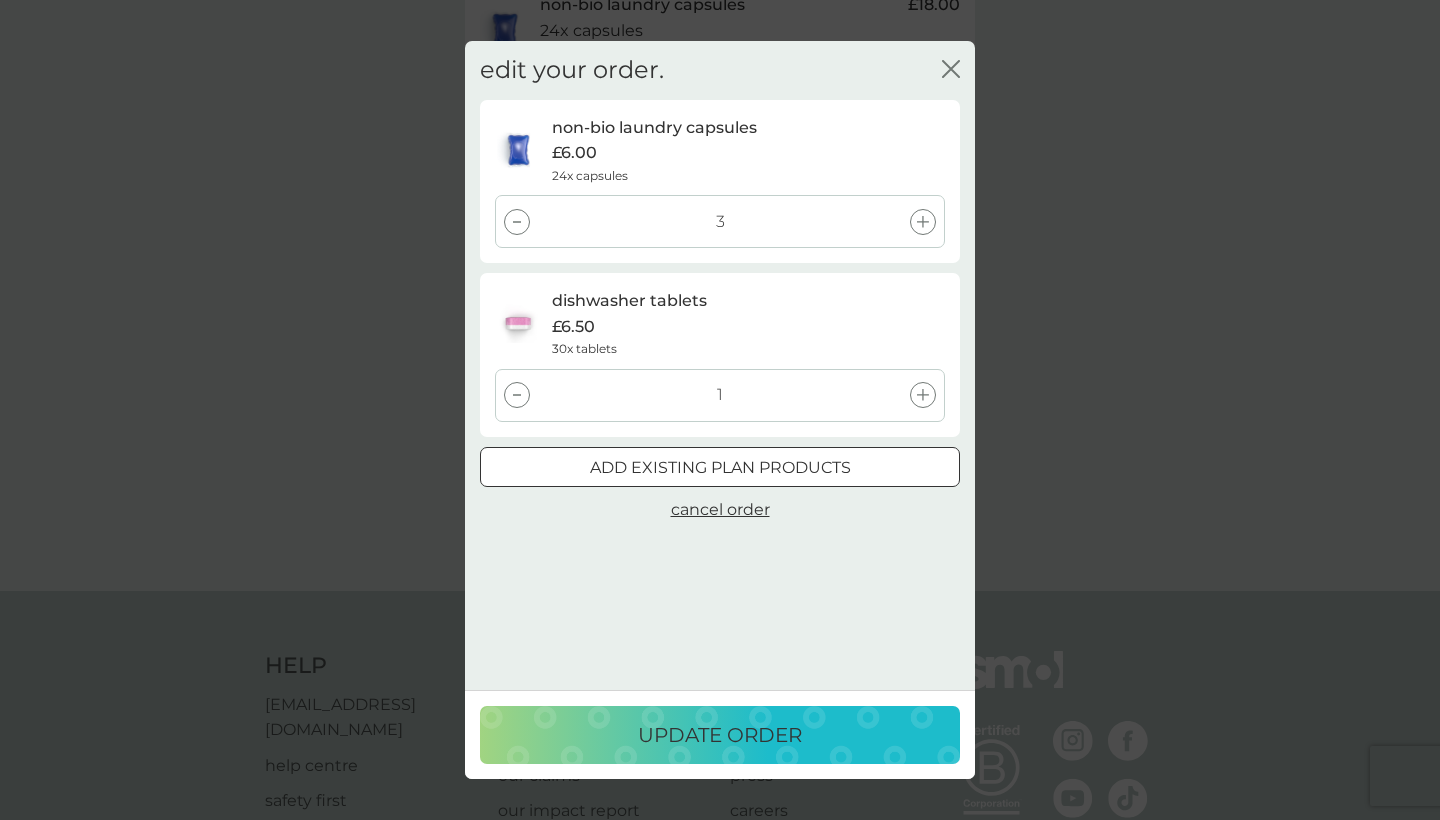 click at bounding box center (923, 395) 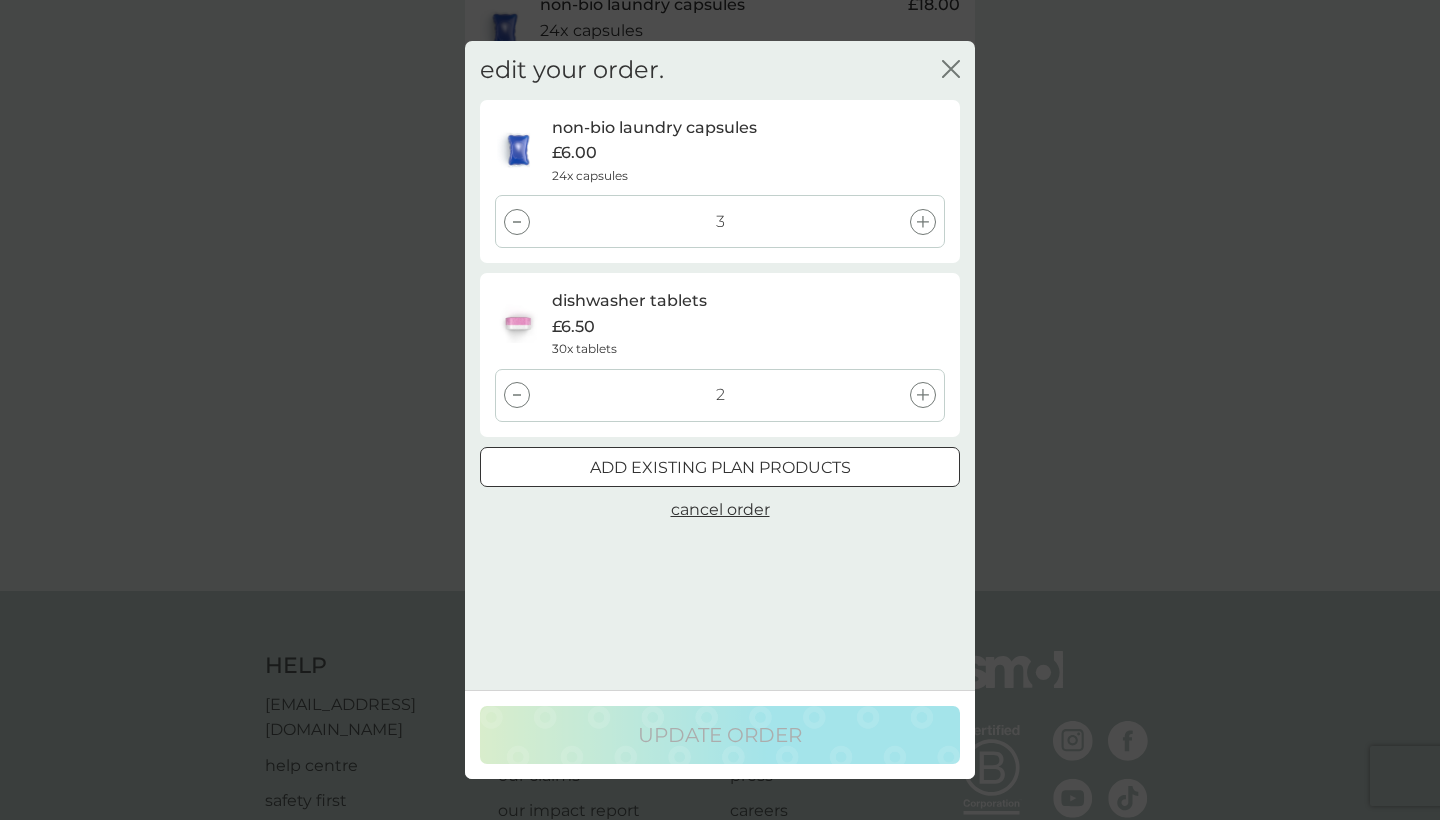 click on "cancel order" at bounding box center (720, 509) 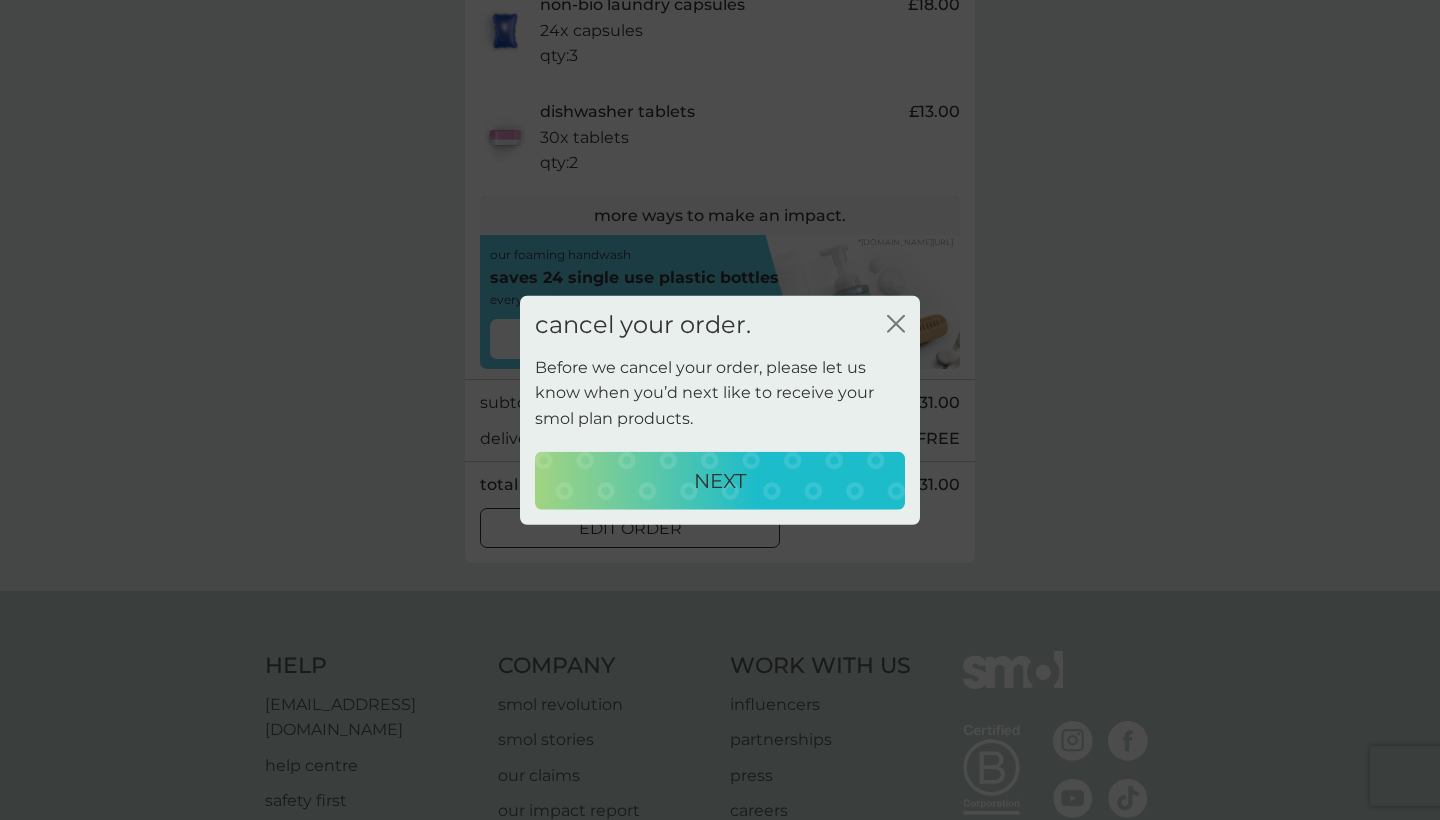 click on "NEXT" at bounding box center (720, 480) 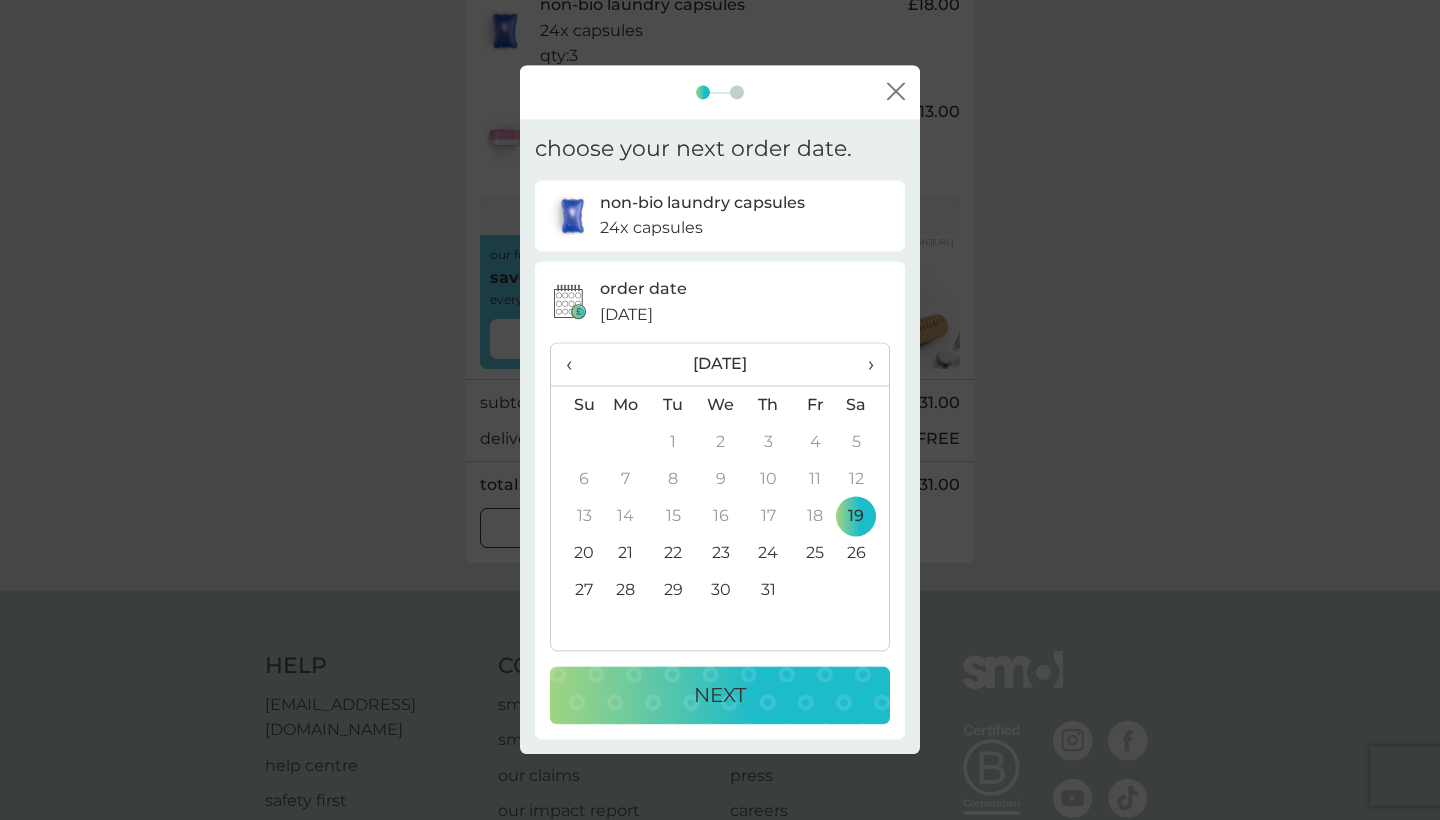 click on "27" at bounding box center [576, 590] 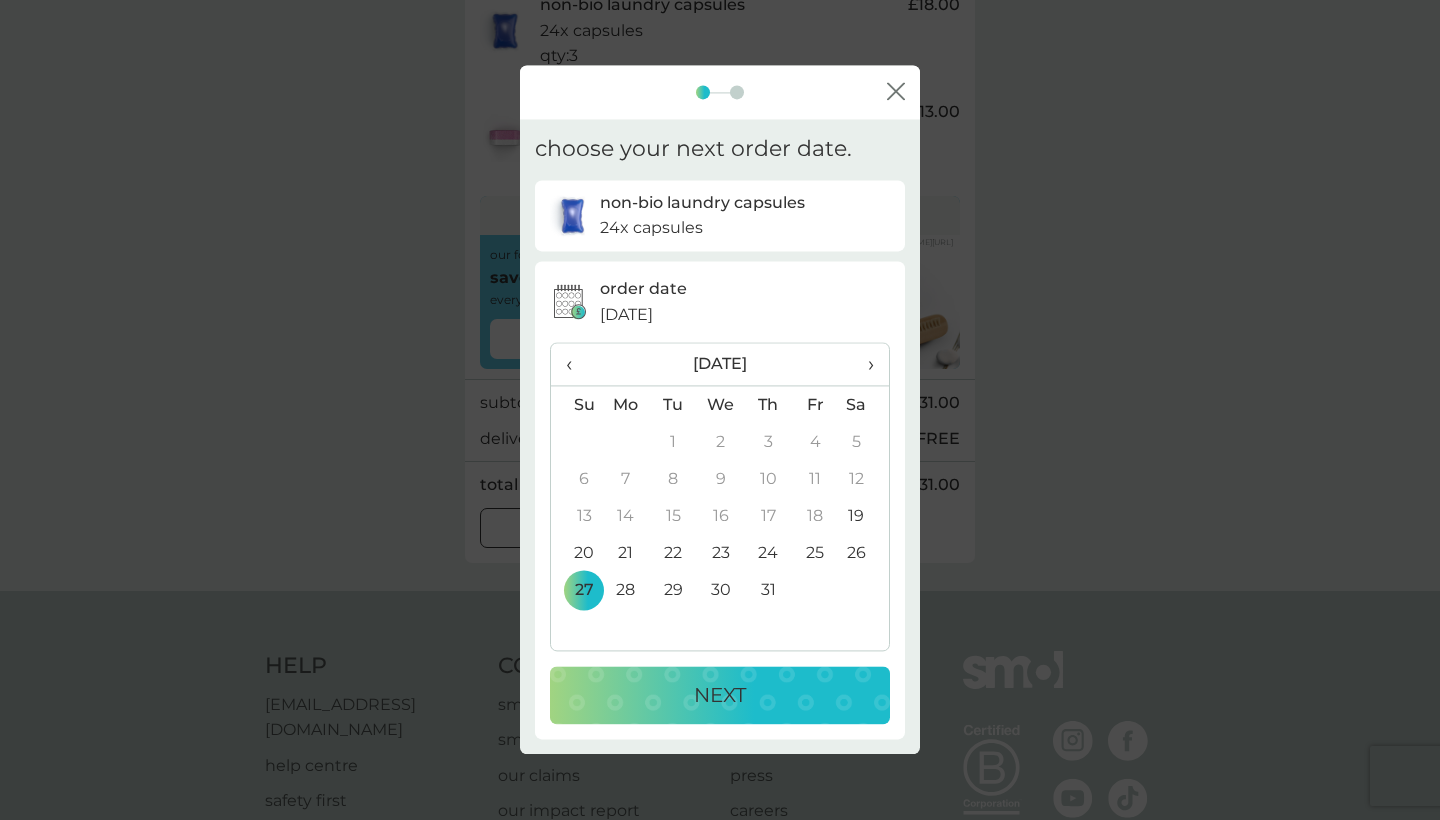click on "NEXT" at bounding box center [720, 696] 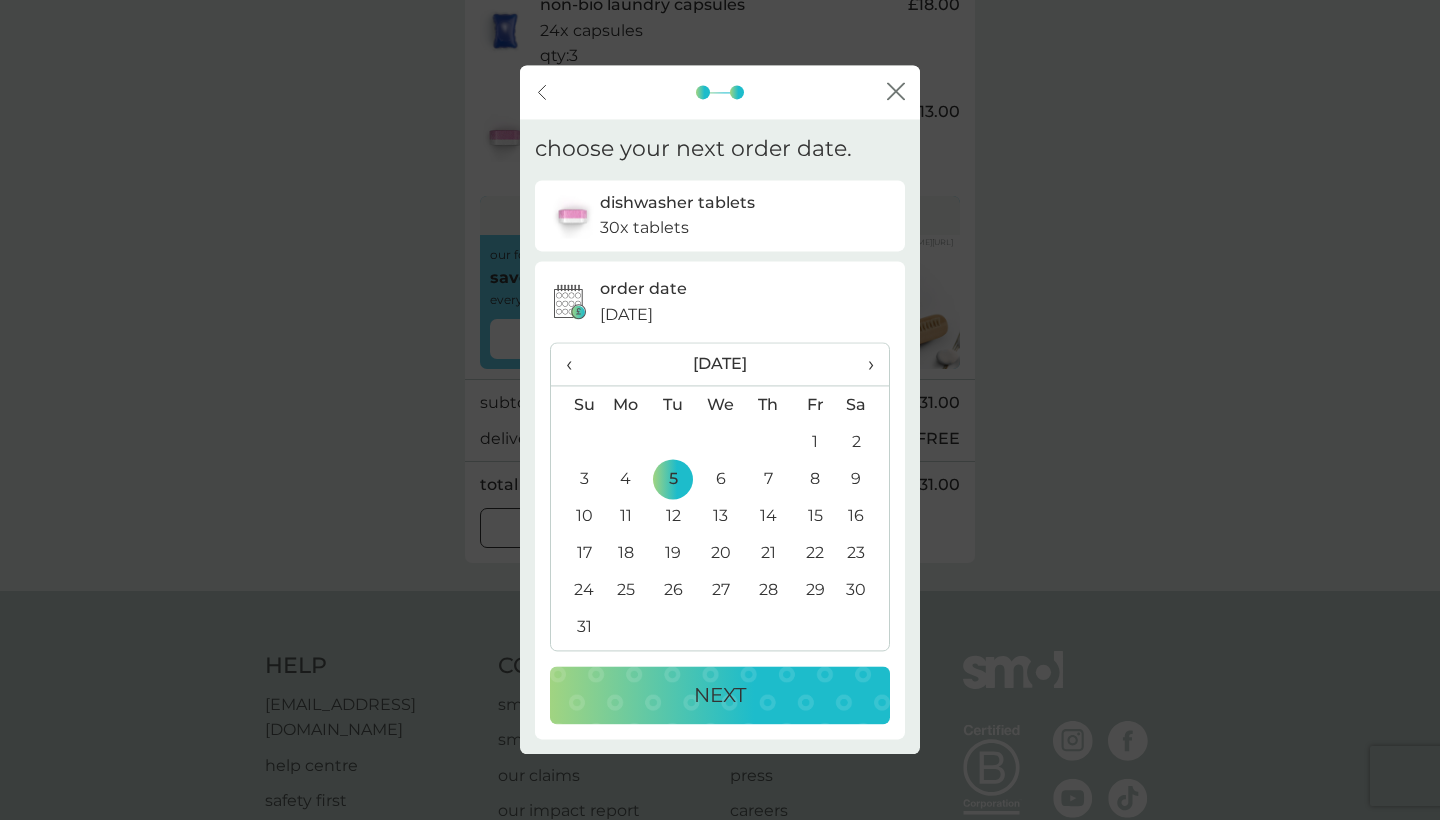 click on "‹" at bounding box center [576, 365] 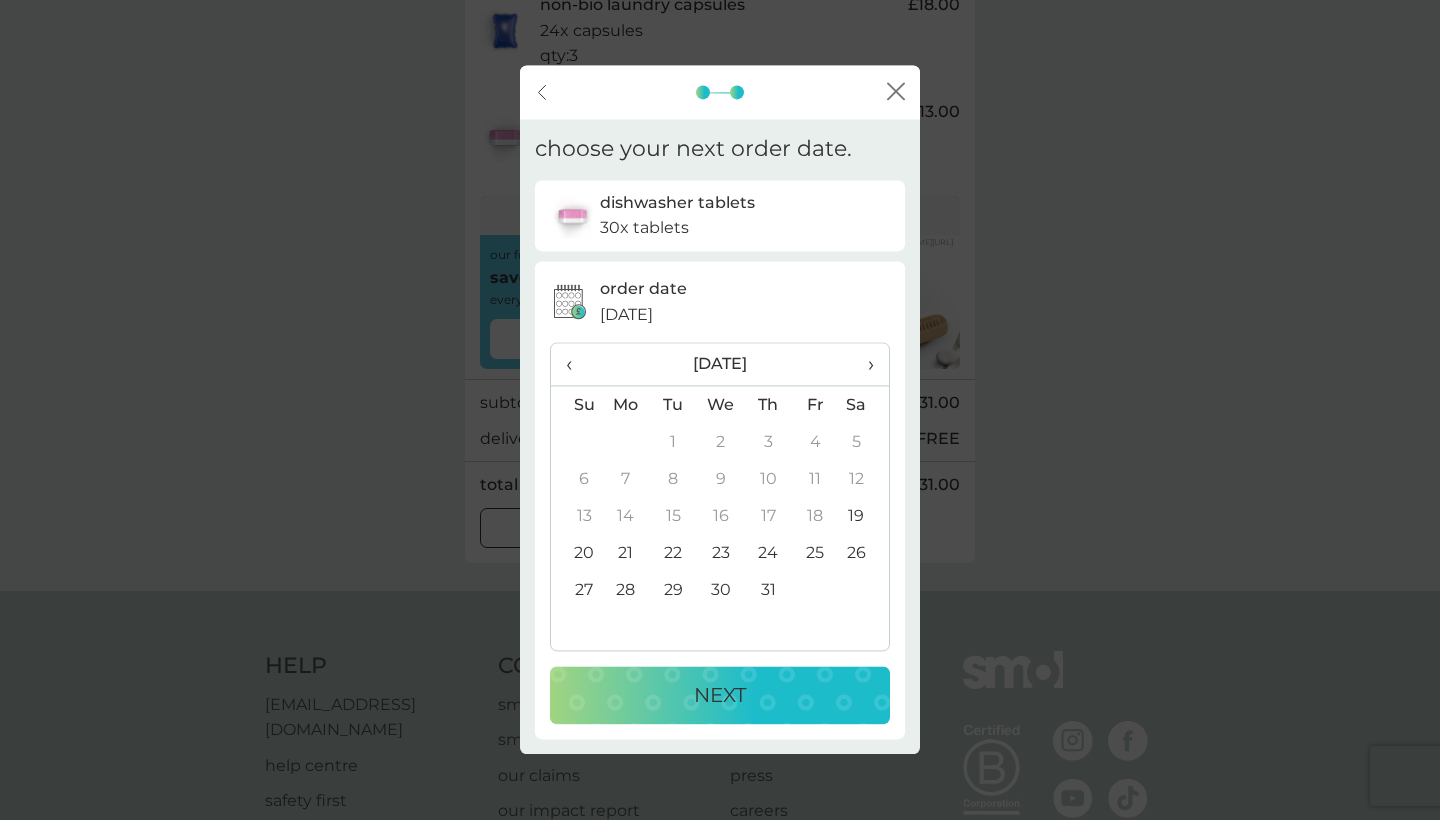 click on "27" at bounding box center (576, 590) 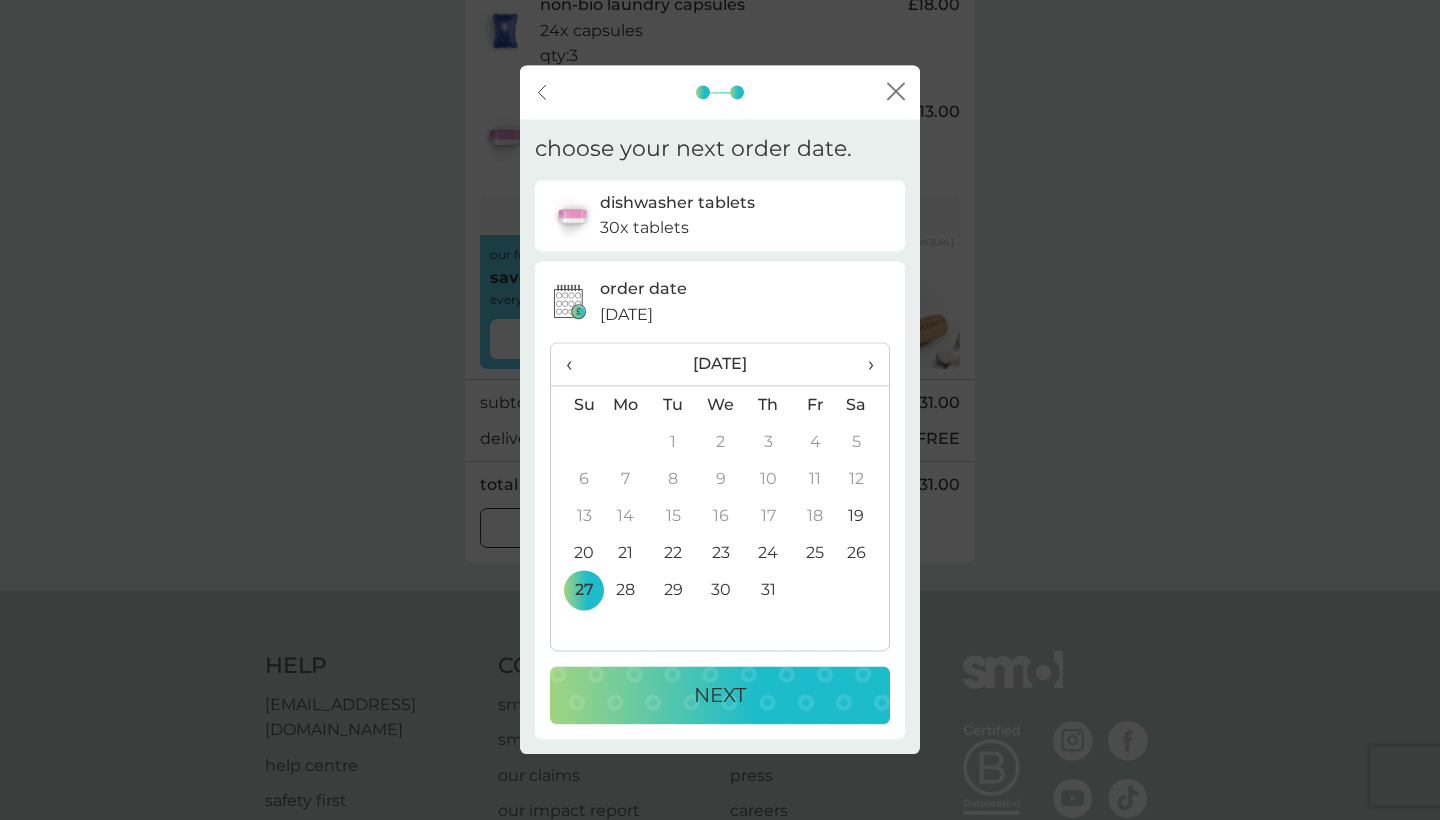 click on "NEXT" at bounding box center [720, 696] 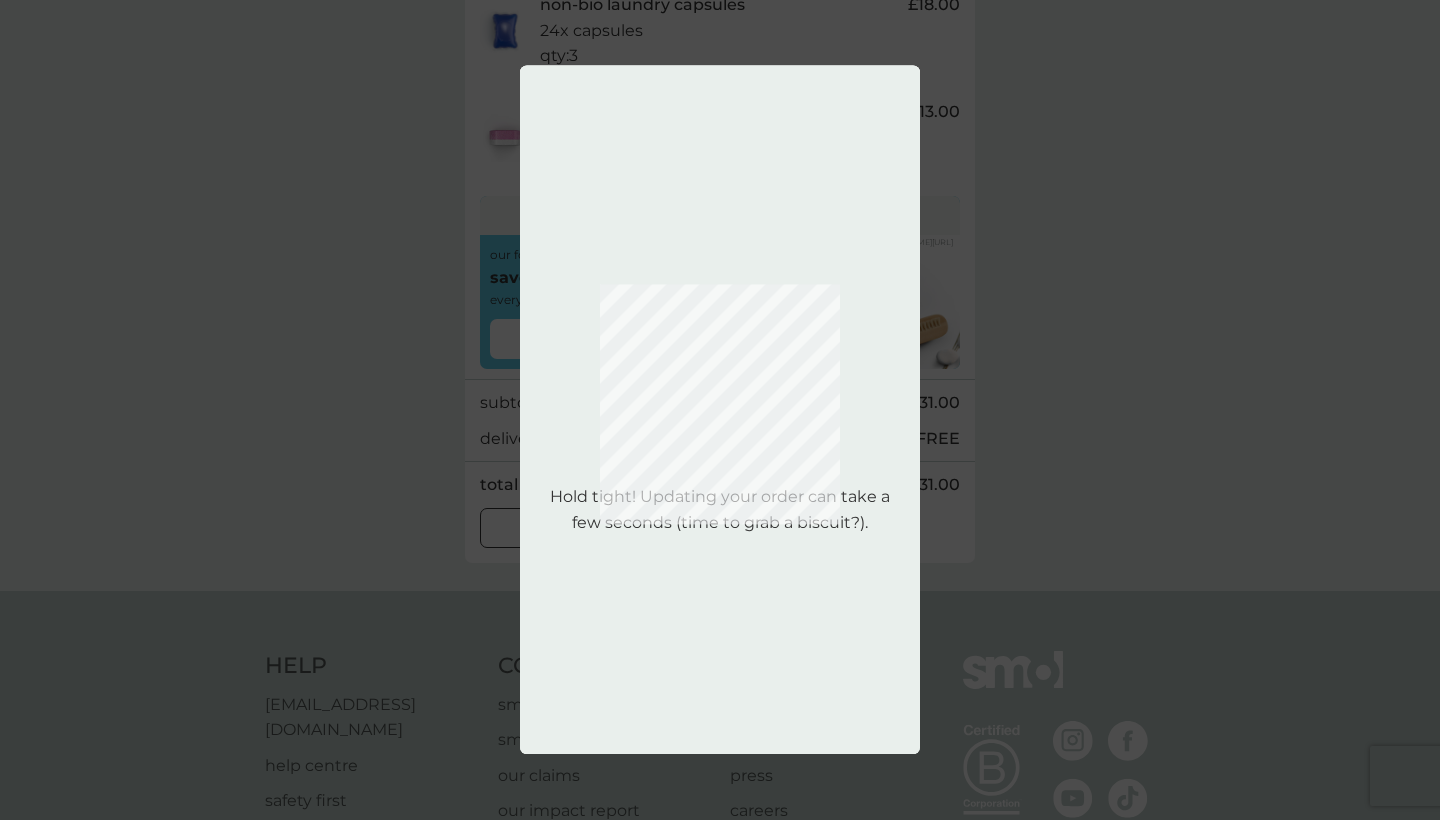 scroll, scrollTop: 0, scrollLeft: 0, axis: both 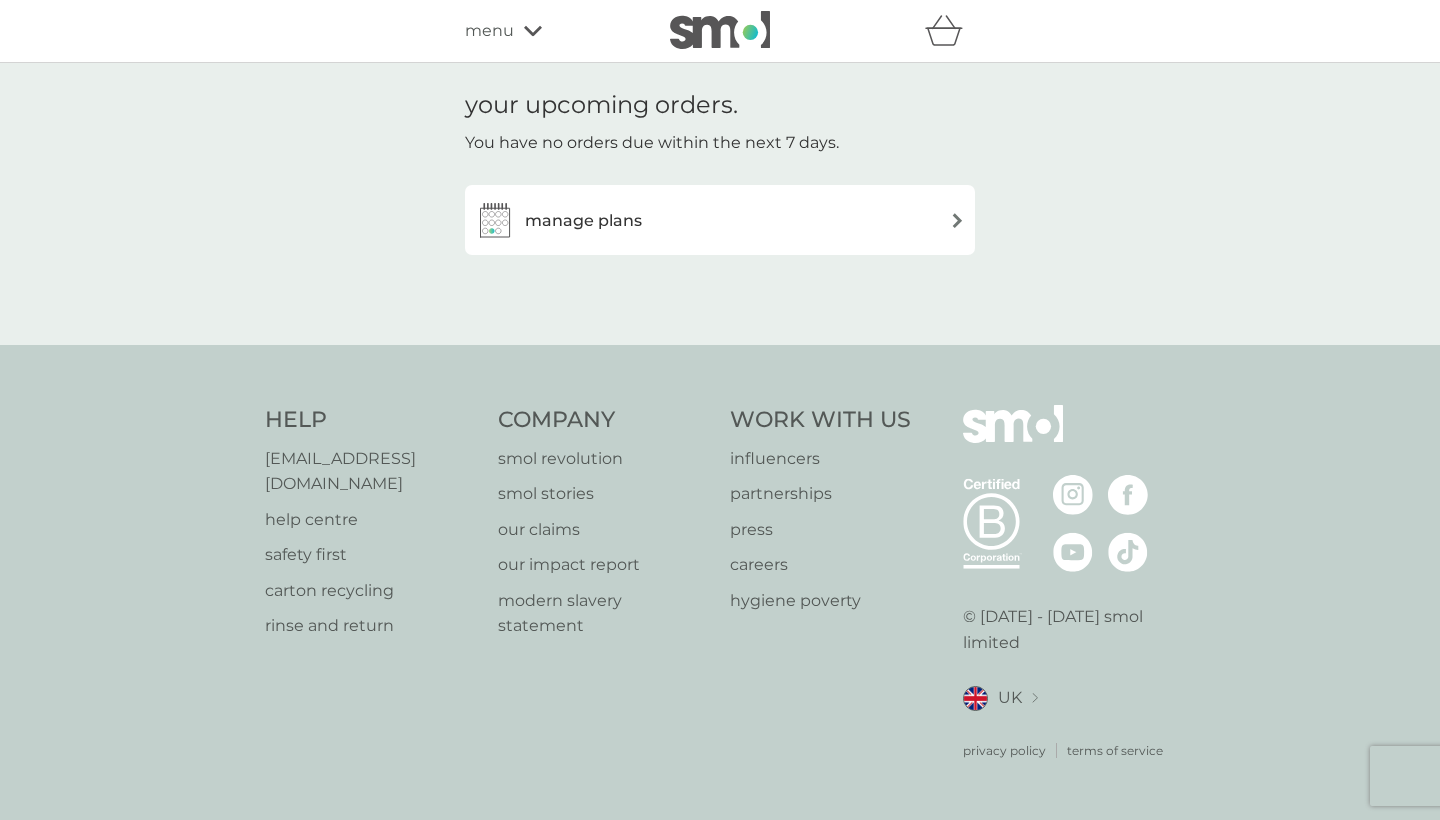 click on "manage plans" at bounding box center [720, 220] 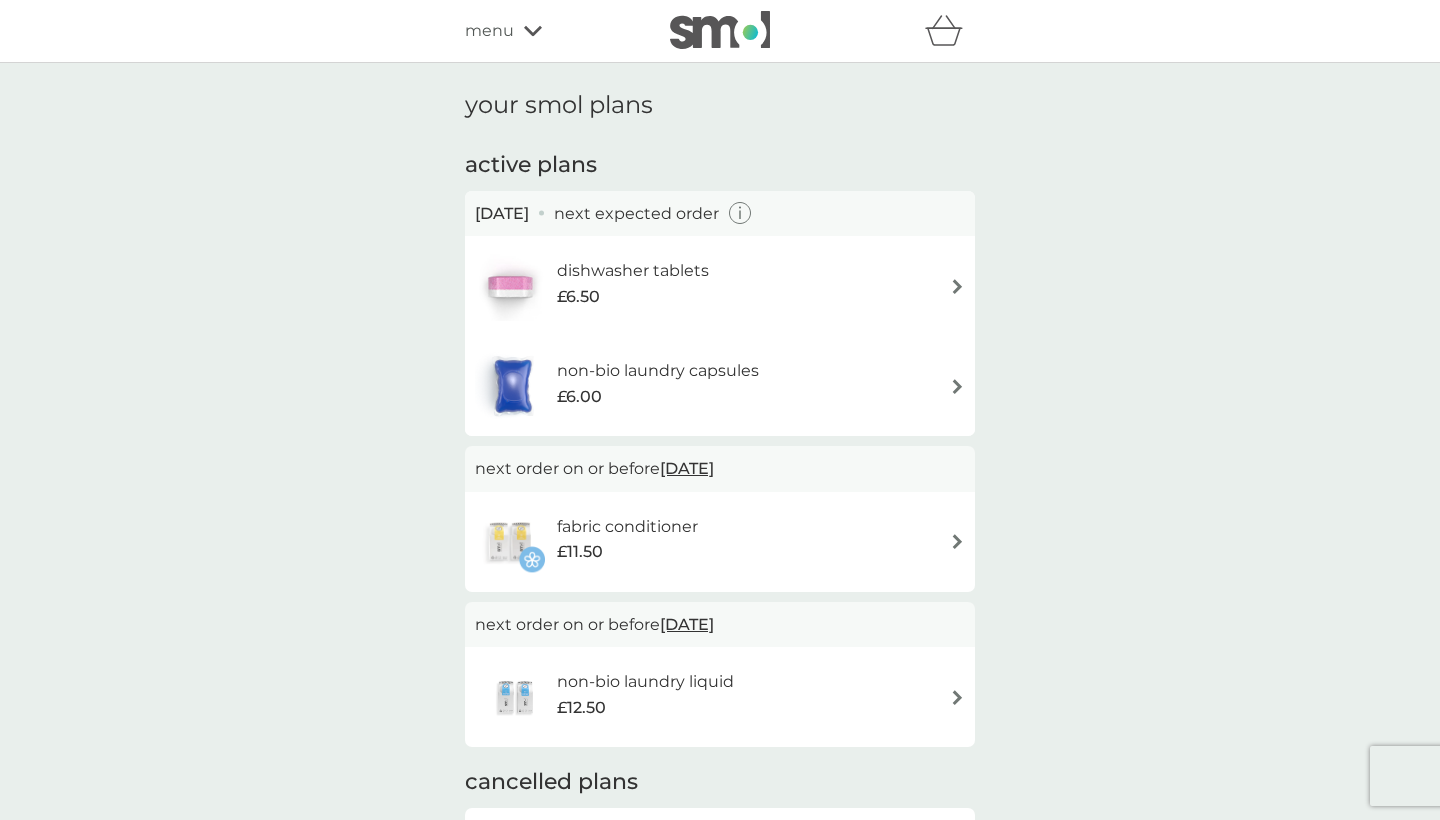 click 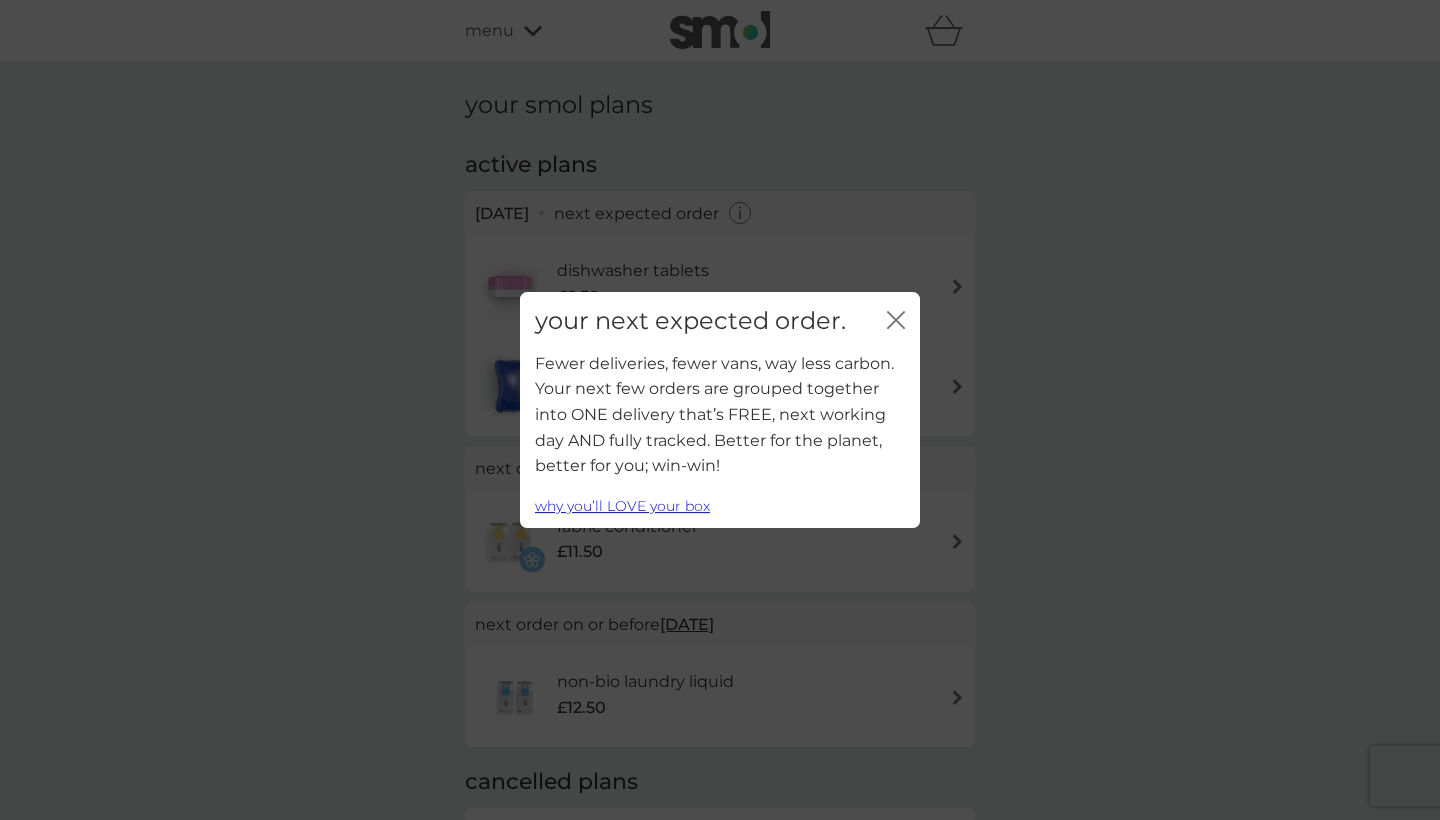click on "close" 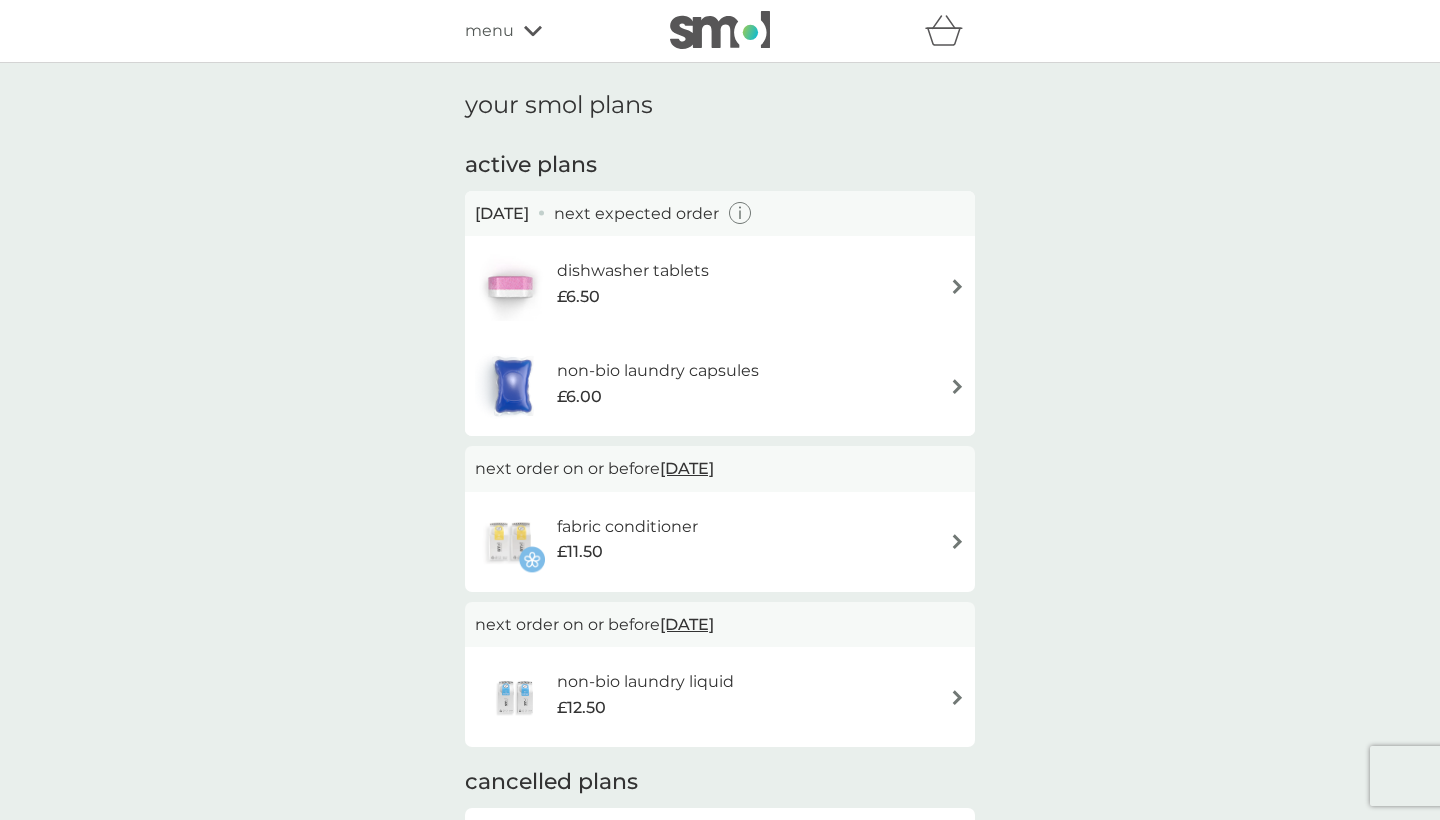 scroll, scrollTop: 0, scrollLeft: 0, axis: both 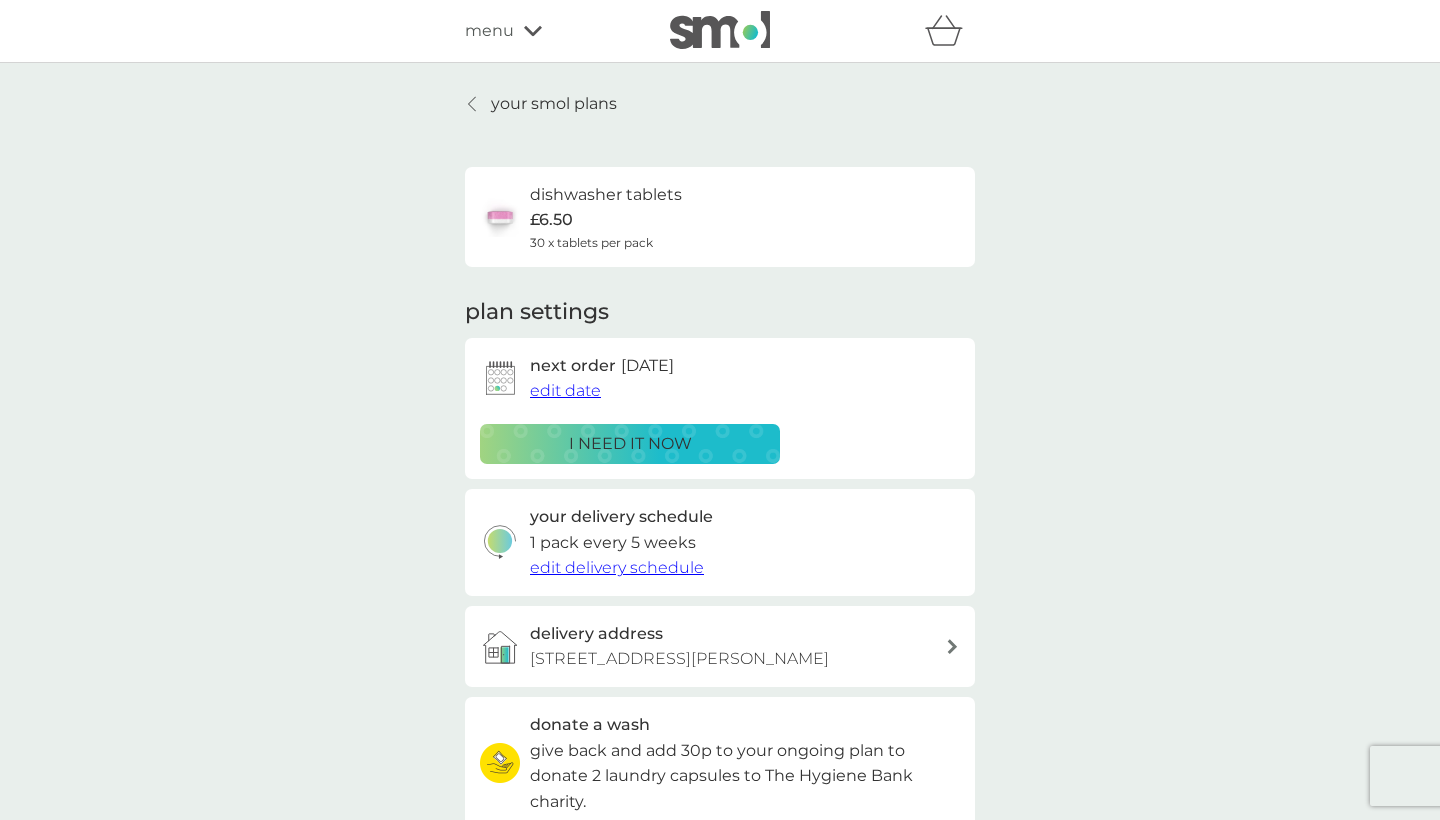 click on "edit date" at bounding box center (565, 390) 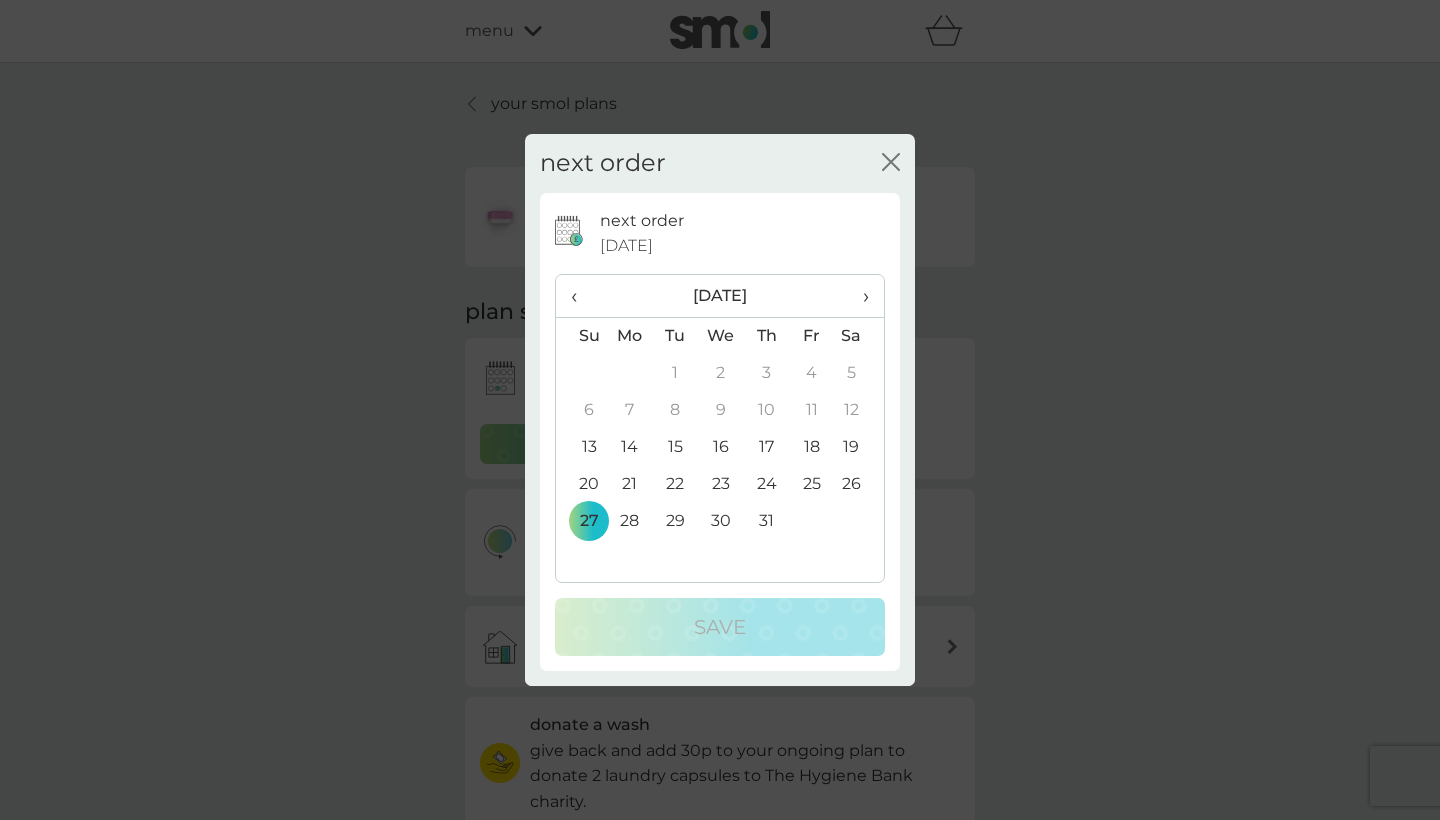 click on "›" at bounding box center (859, 296) 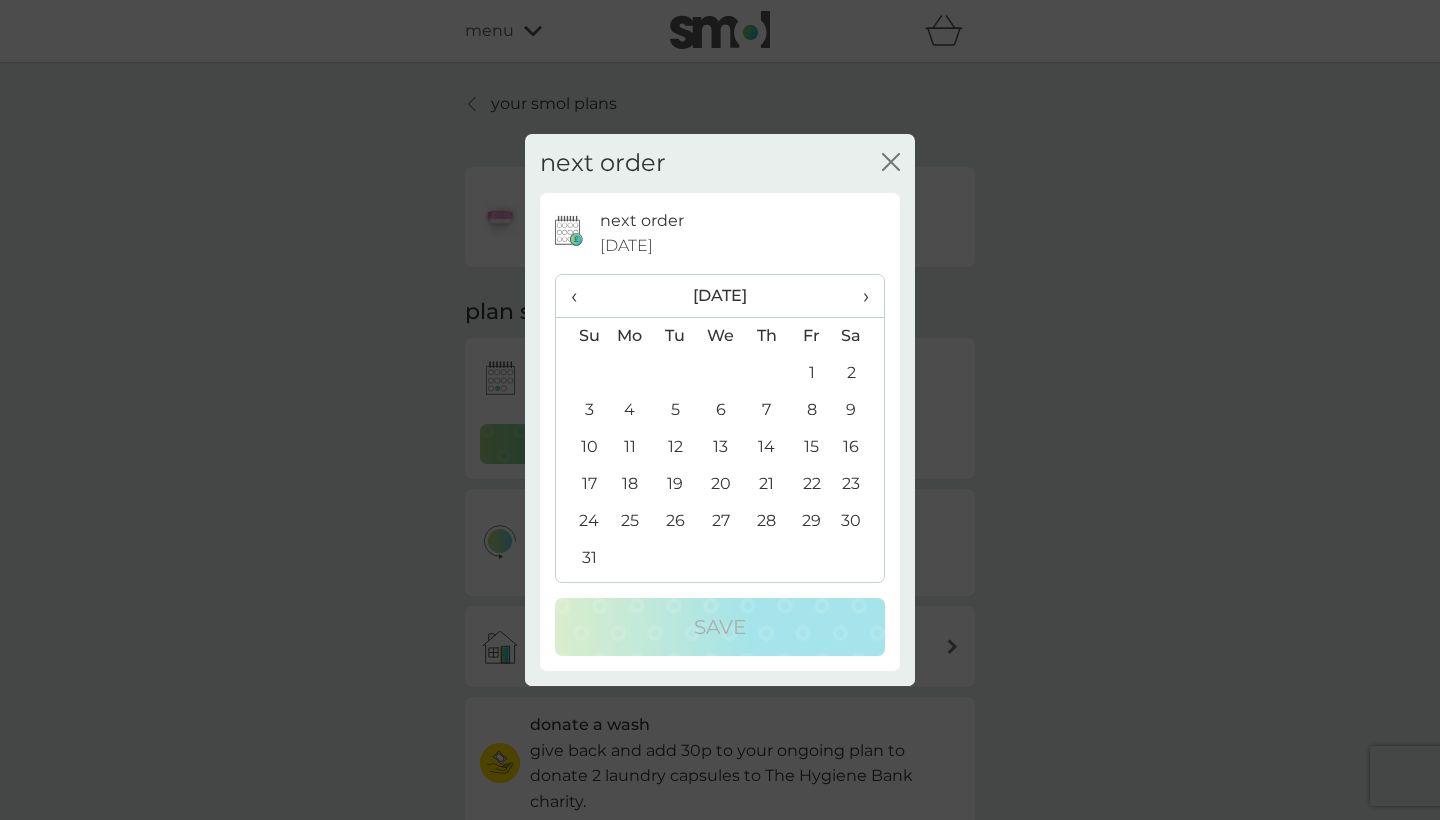 click on "27" at bounding box center (721, 521) 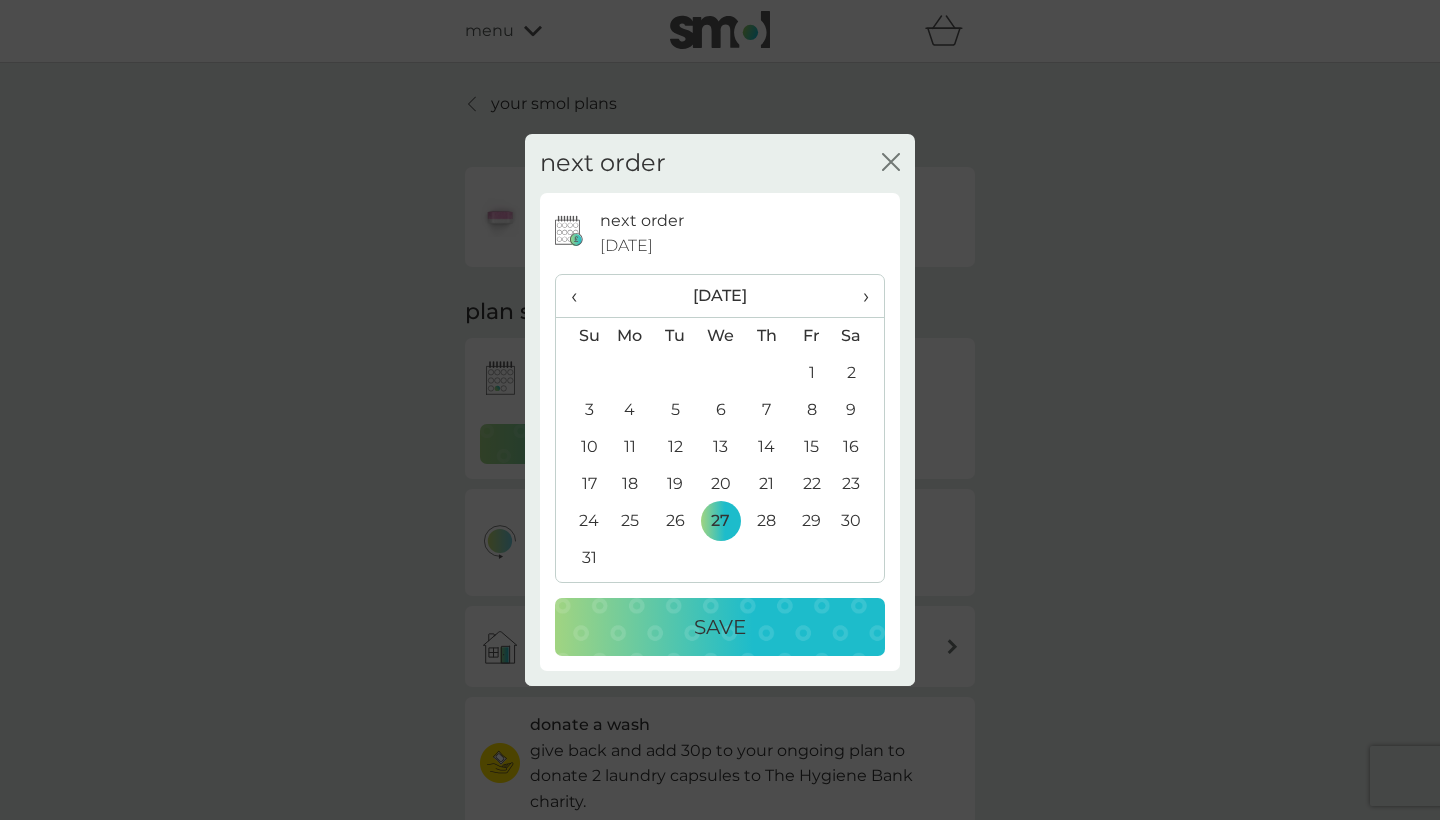 click on "Save" at bounding box center [720, 627] 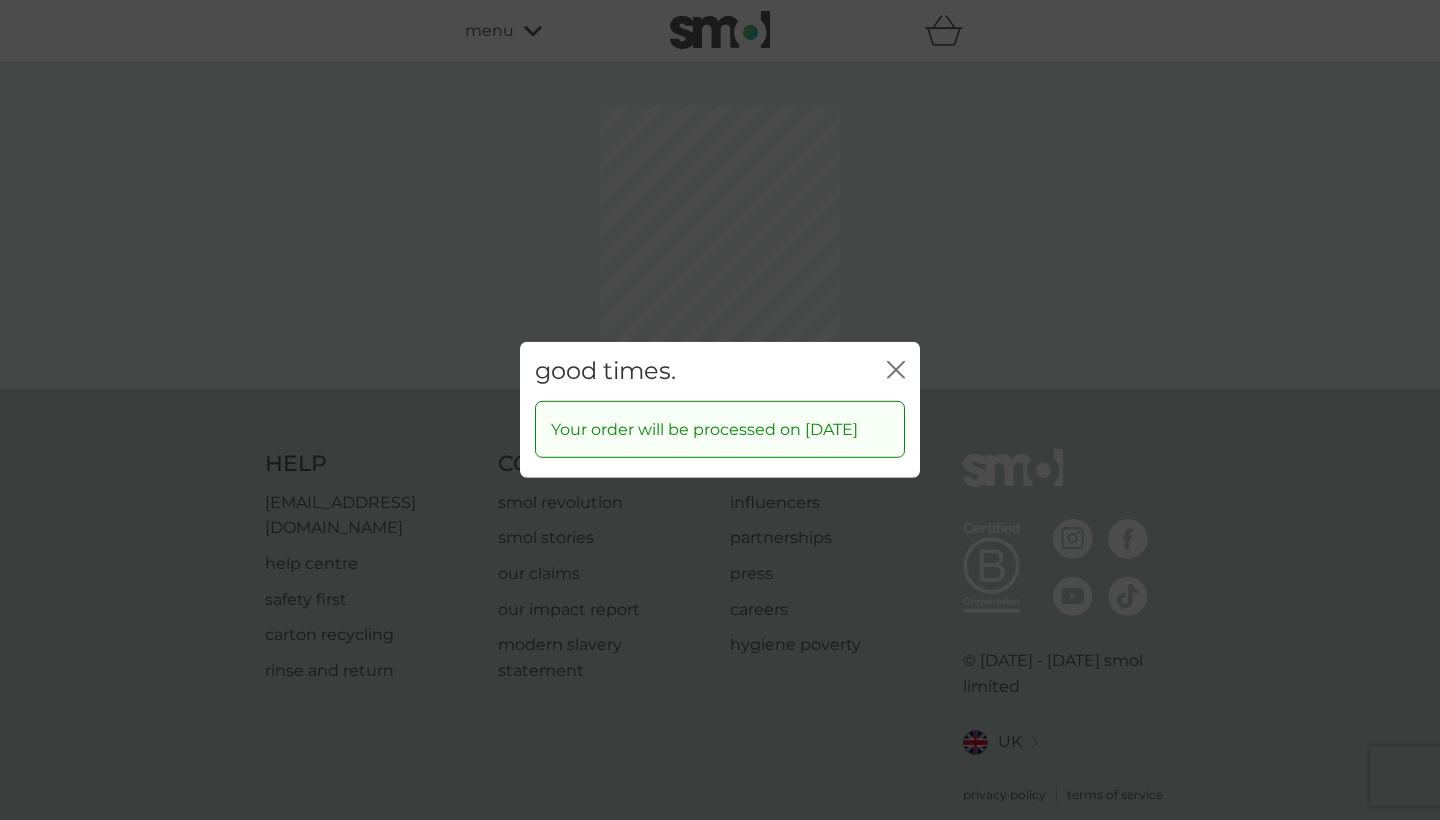 click on "close" 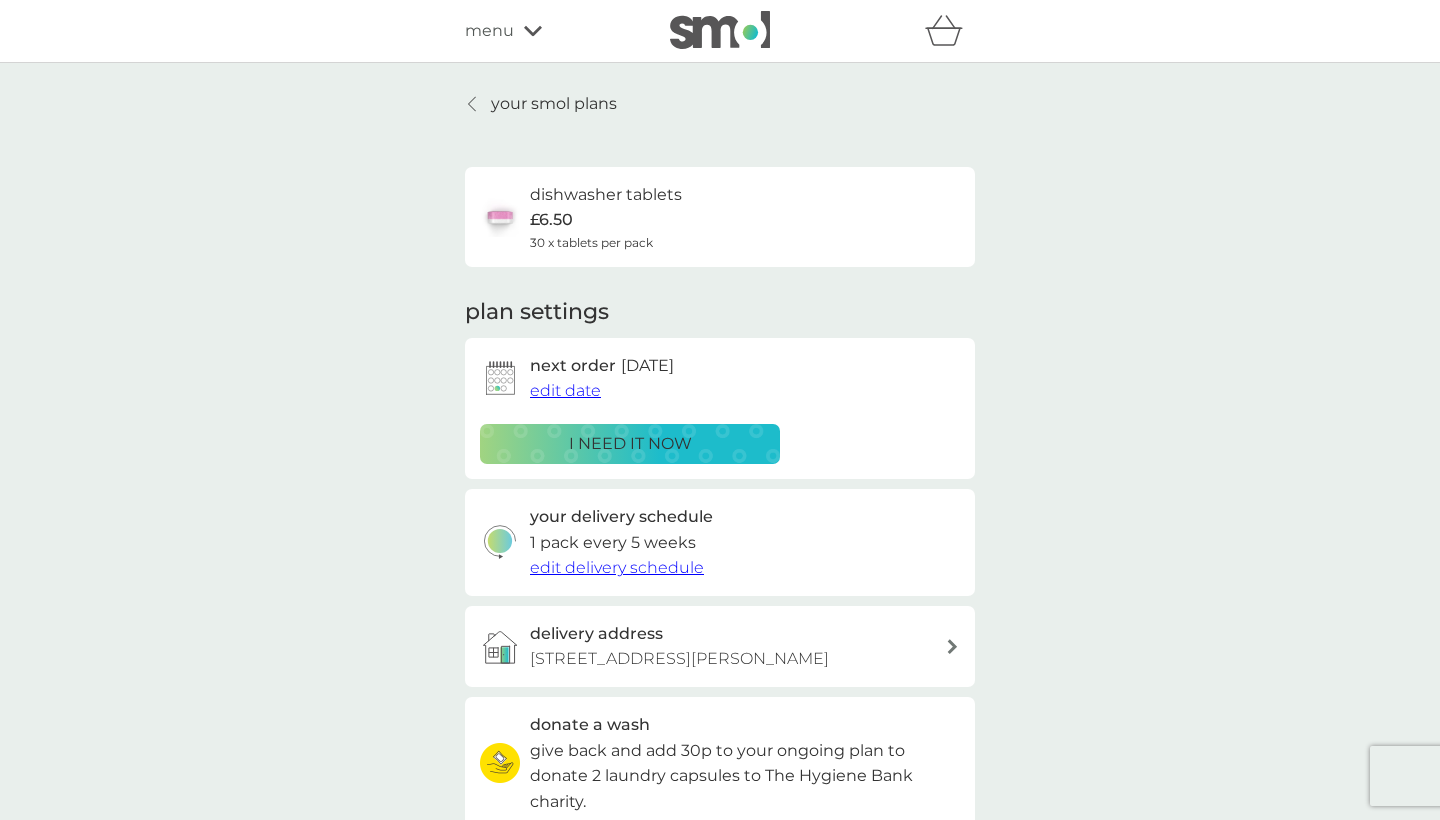 scroll, scrollTop: 0, scrollLeft: 0, axis: both 